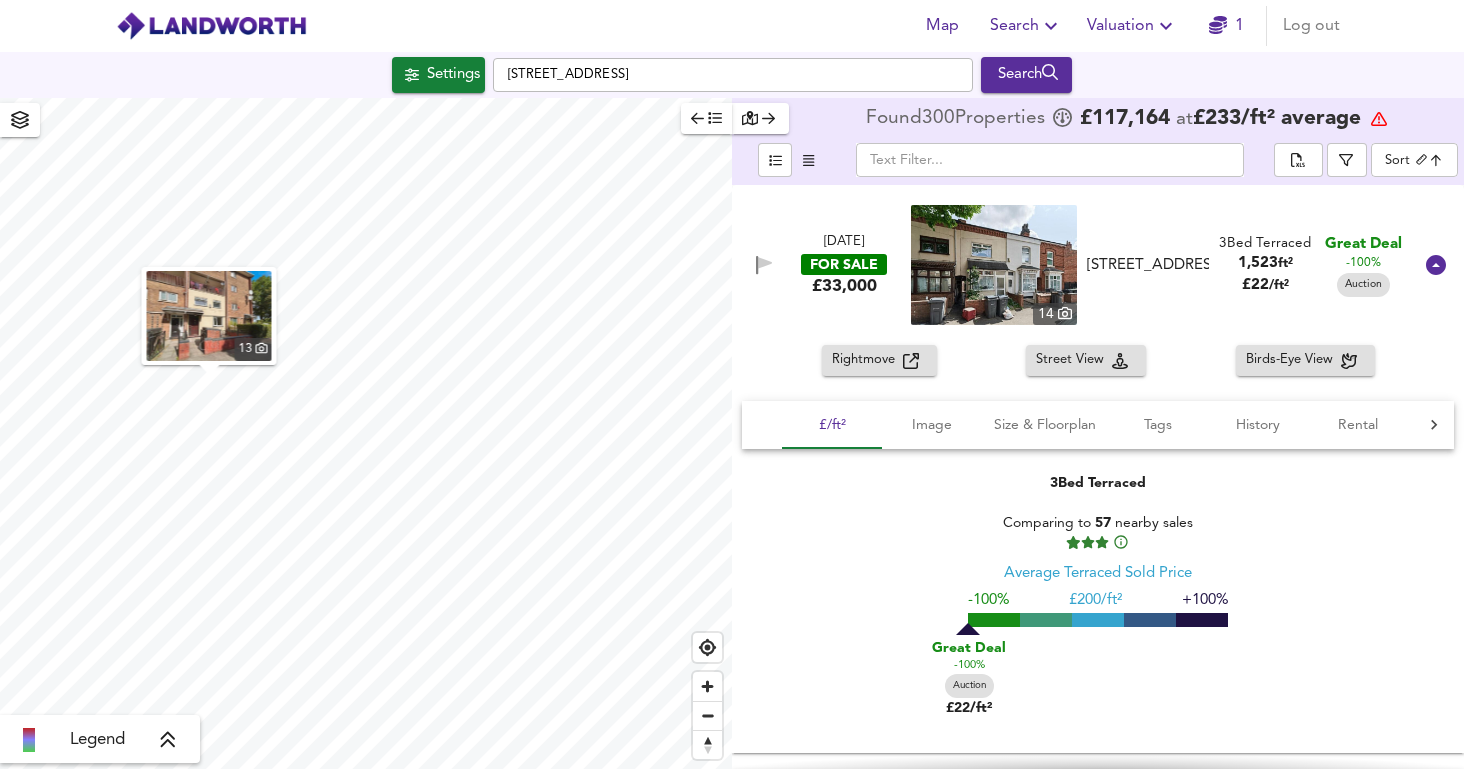 scroll, scrollTop: 0, scrollLeft: 0, axis: both 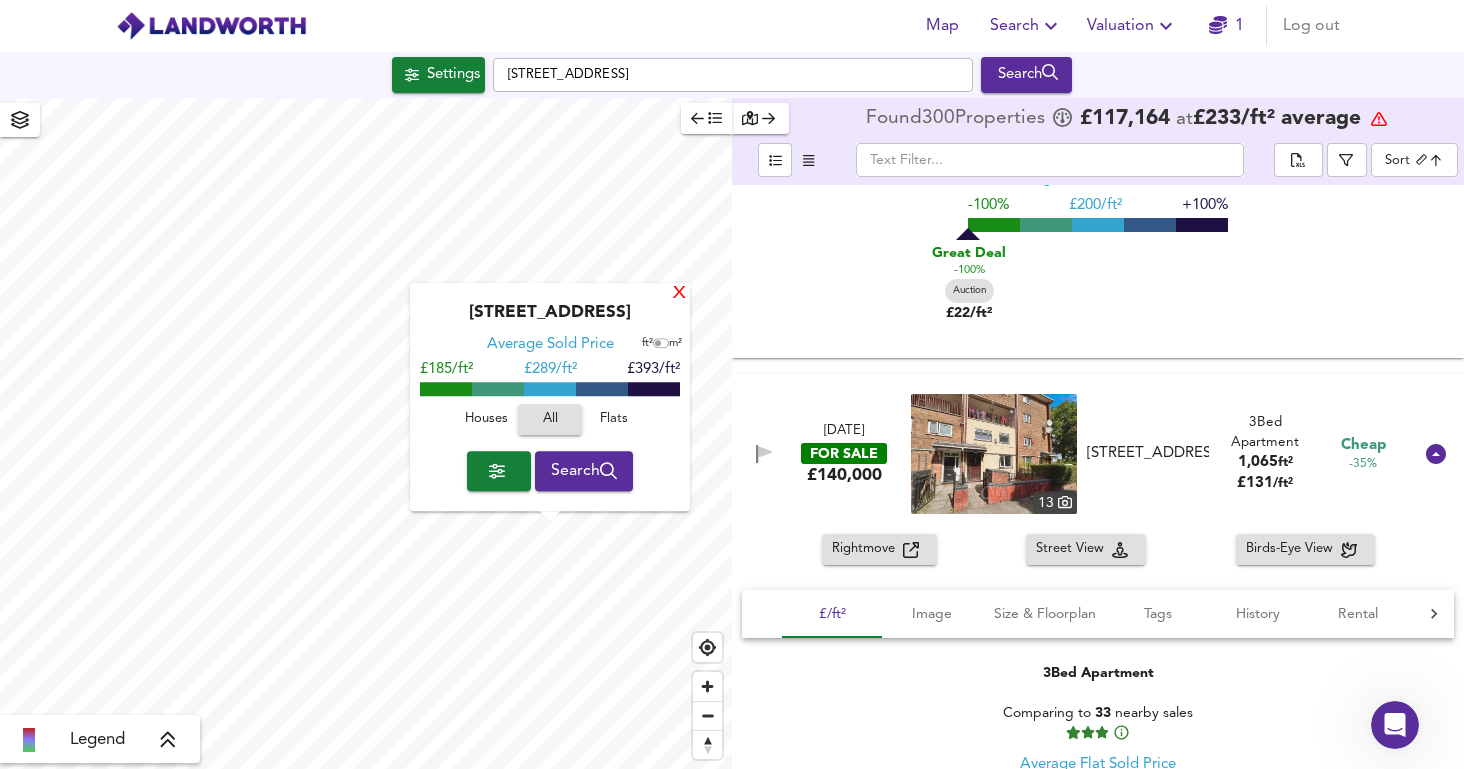 click on "X" at bounding box center (679, 294) 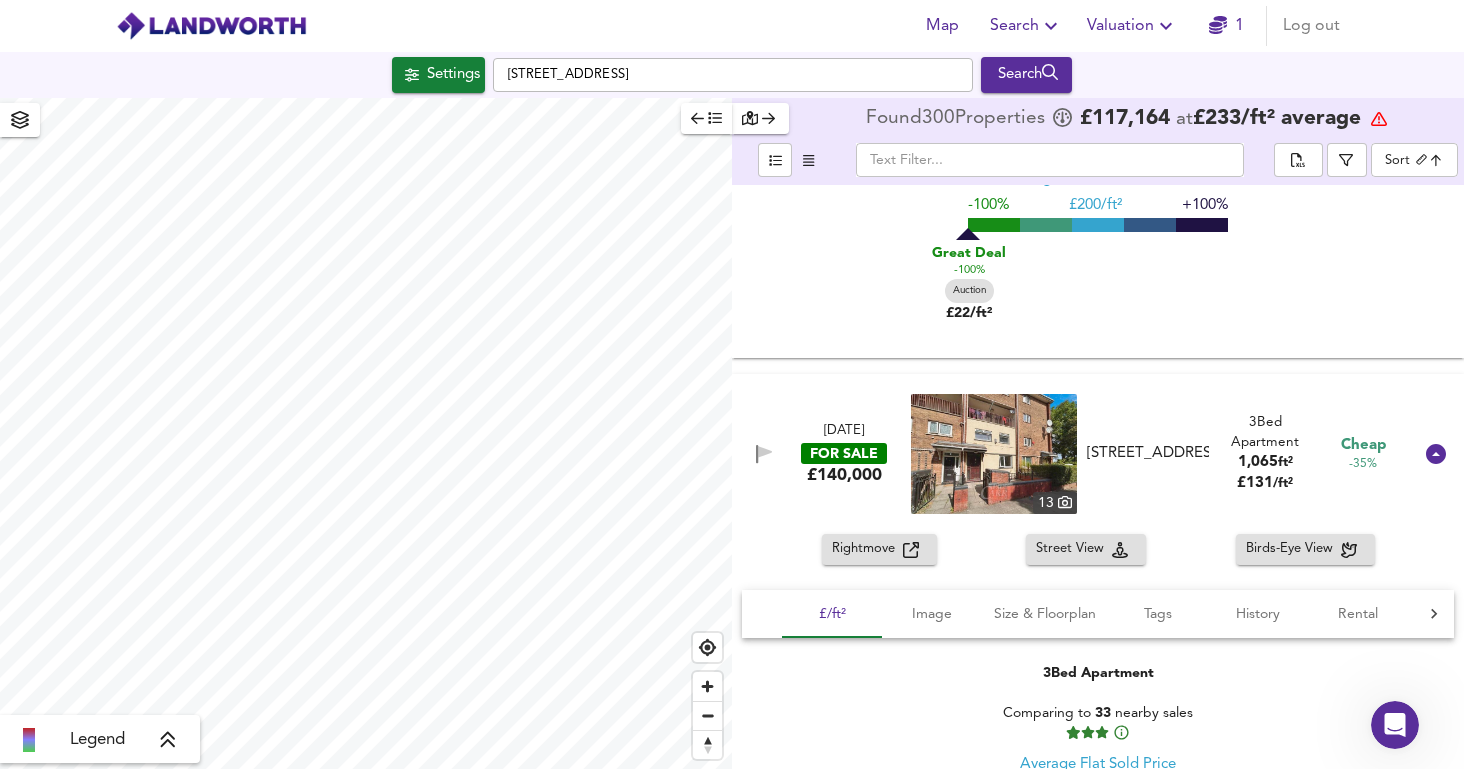 click 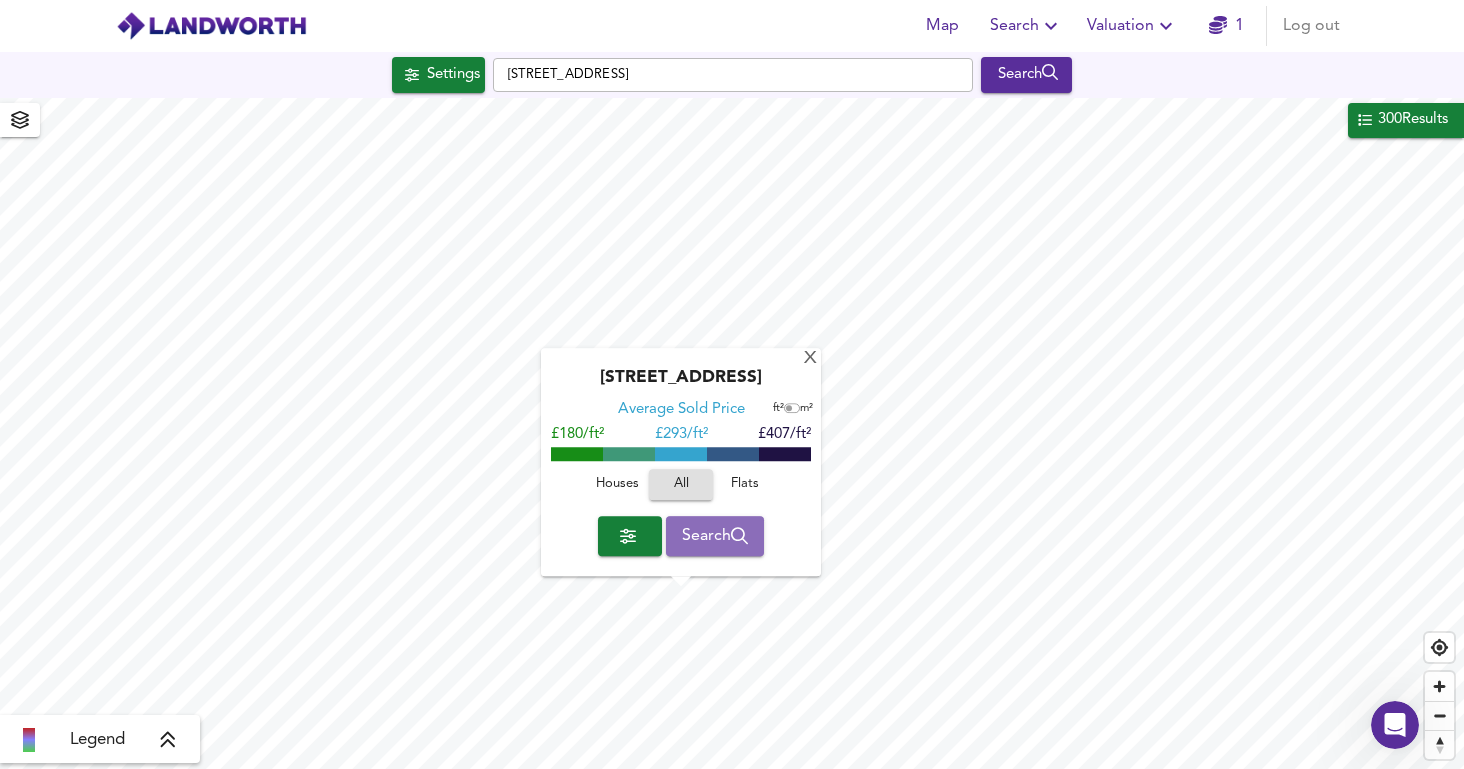 click on "Search" at bounding box center [715, 536] 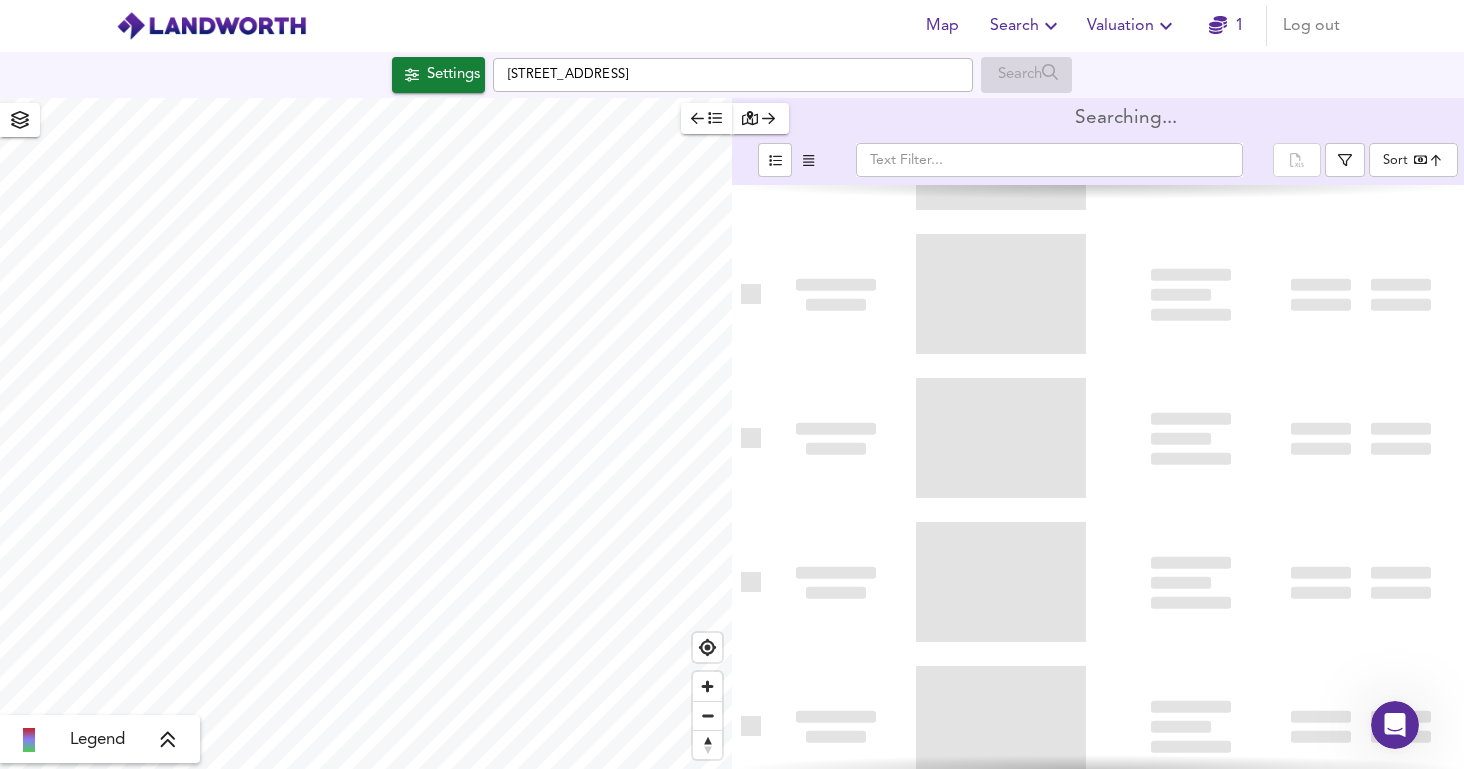 type on "bestdeal" 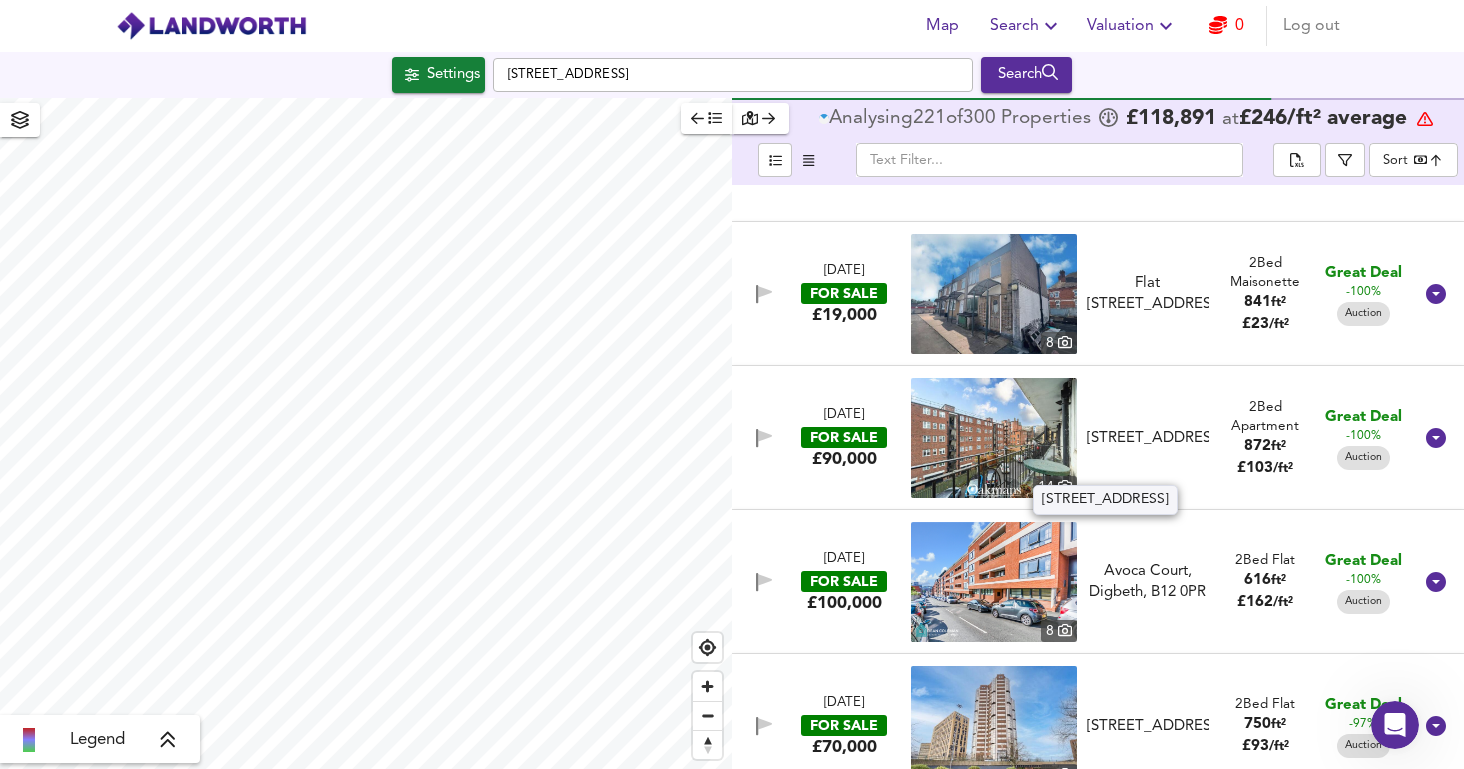click on "[STREET_ADDRESS]" at bounding box center (1147, 438) 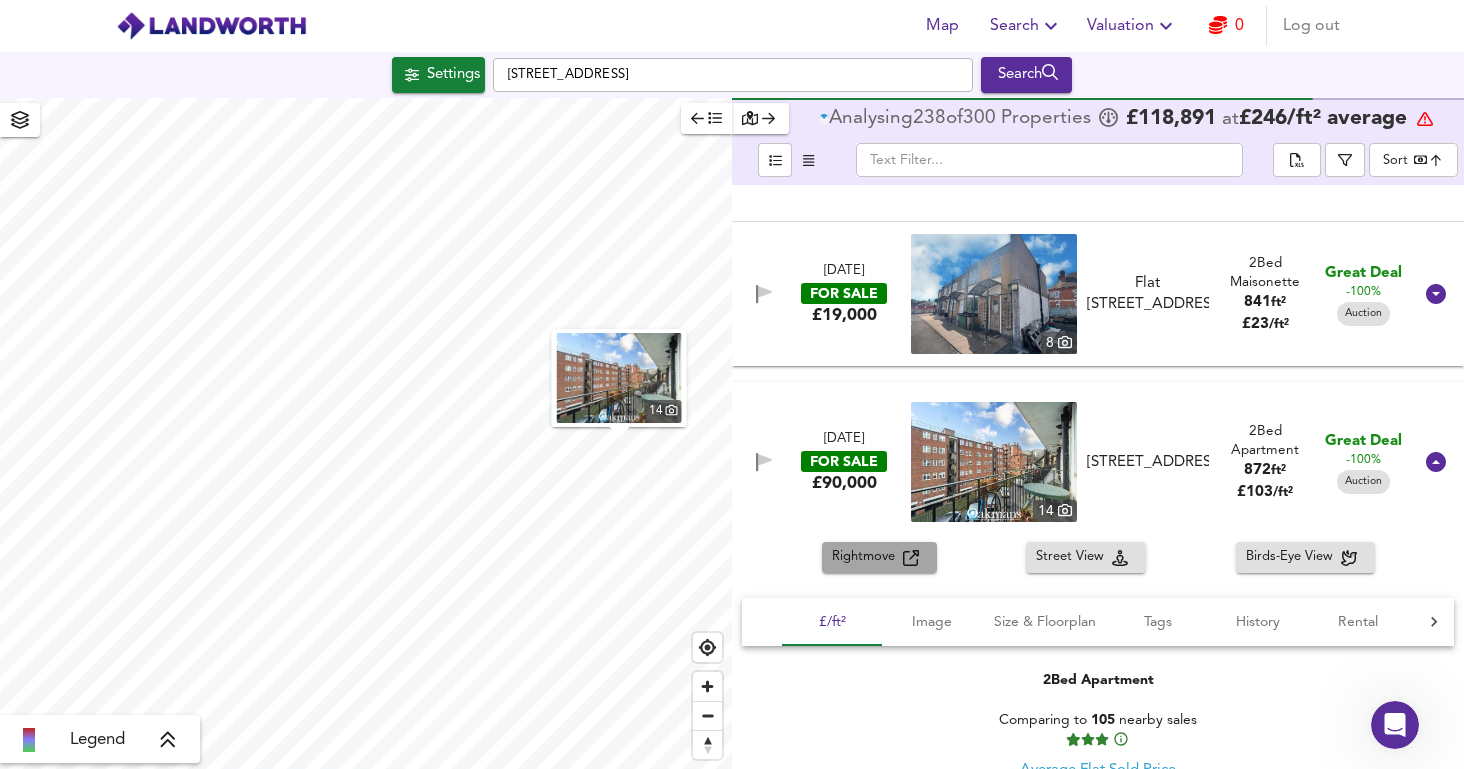 click on "Rightmove" at bounding box center (867, 557) 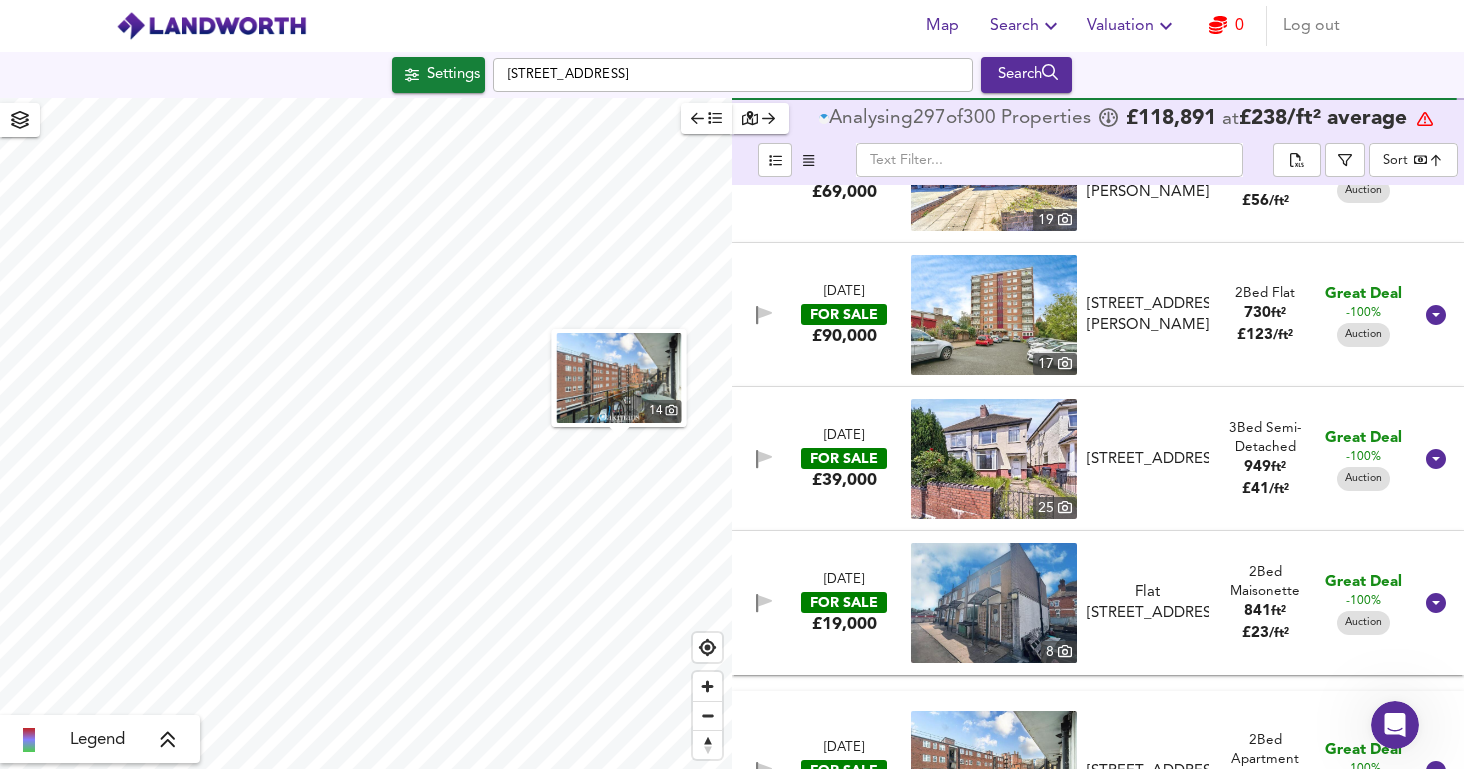 scroll, scrollTop: 0, scrollLeft: 0, axis: both 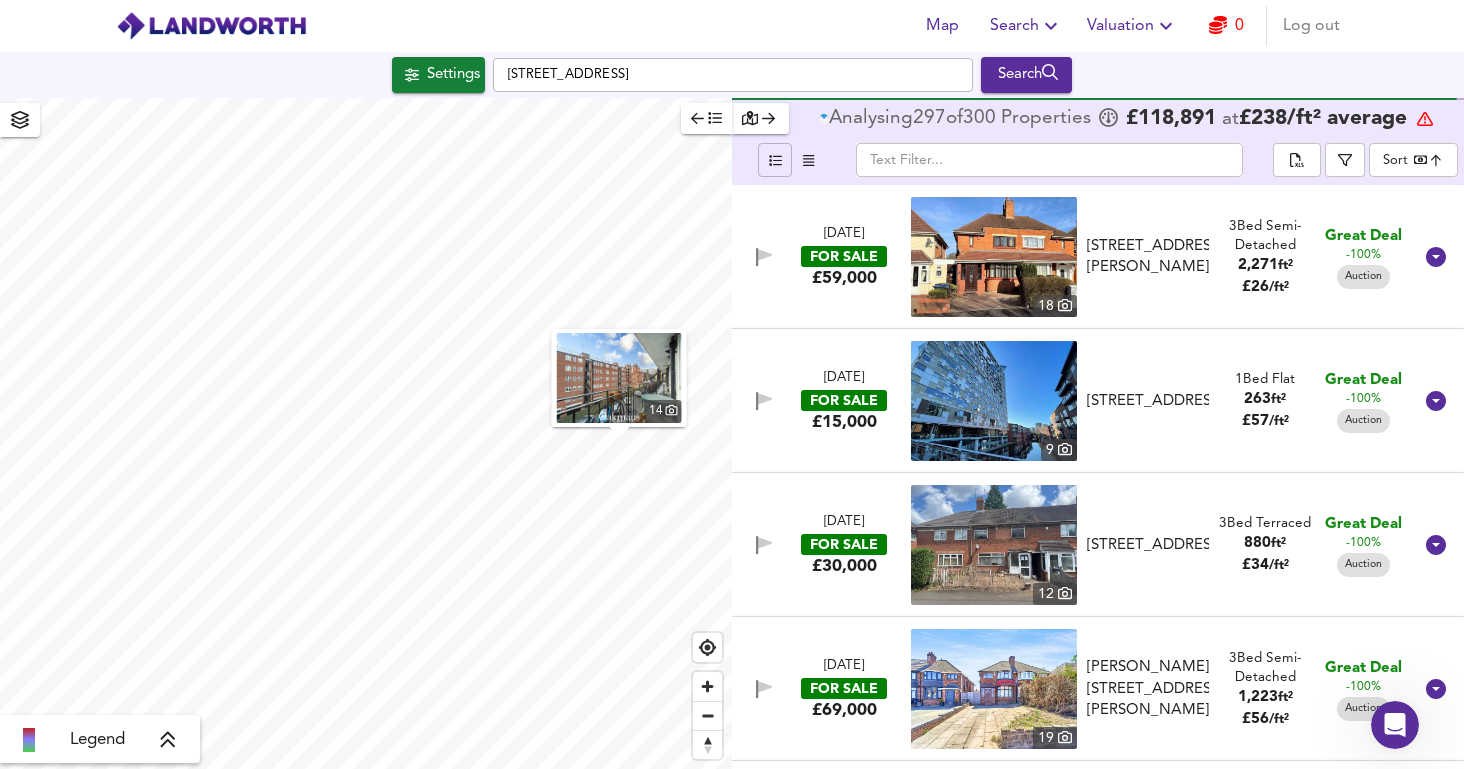 click at bounding box center [775, 160] 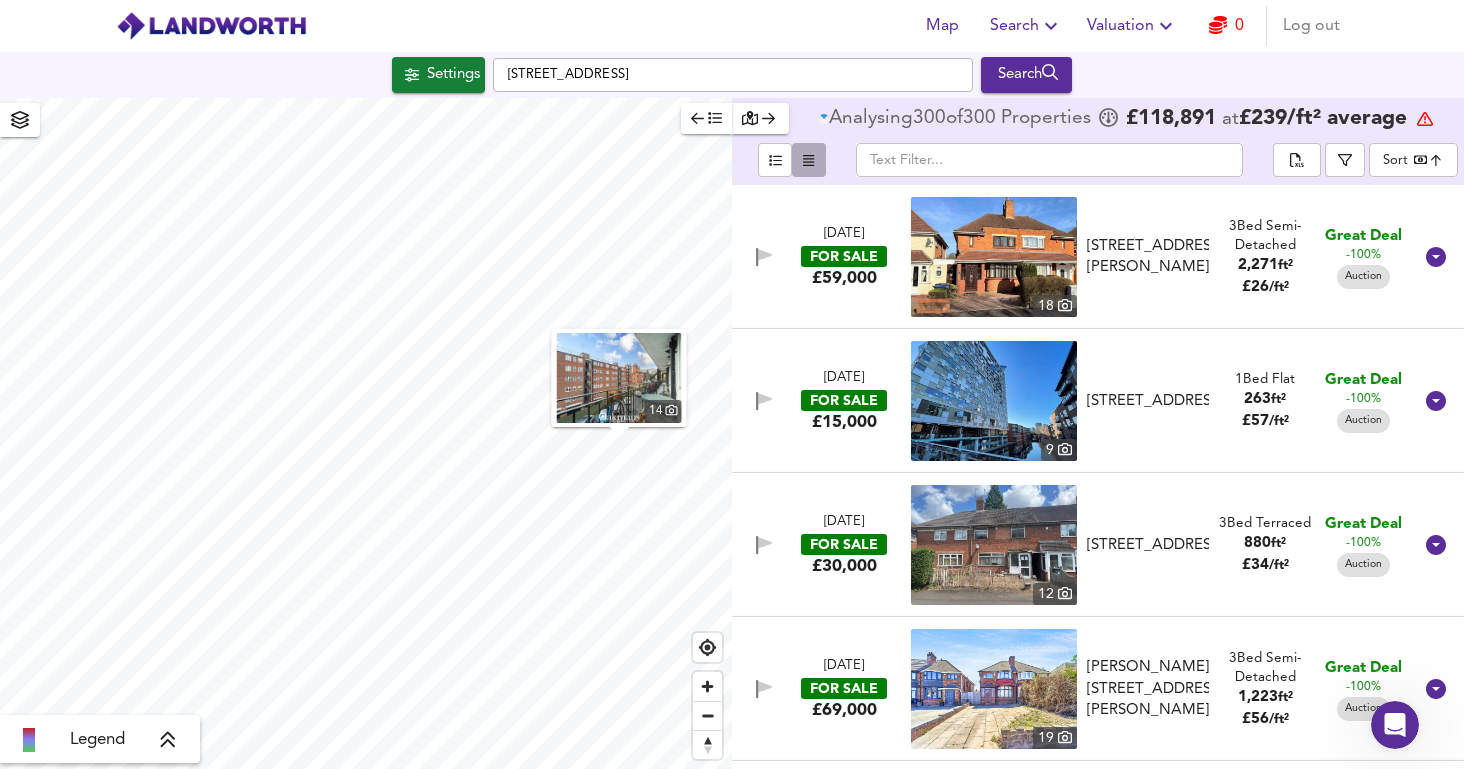 click 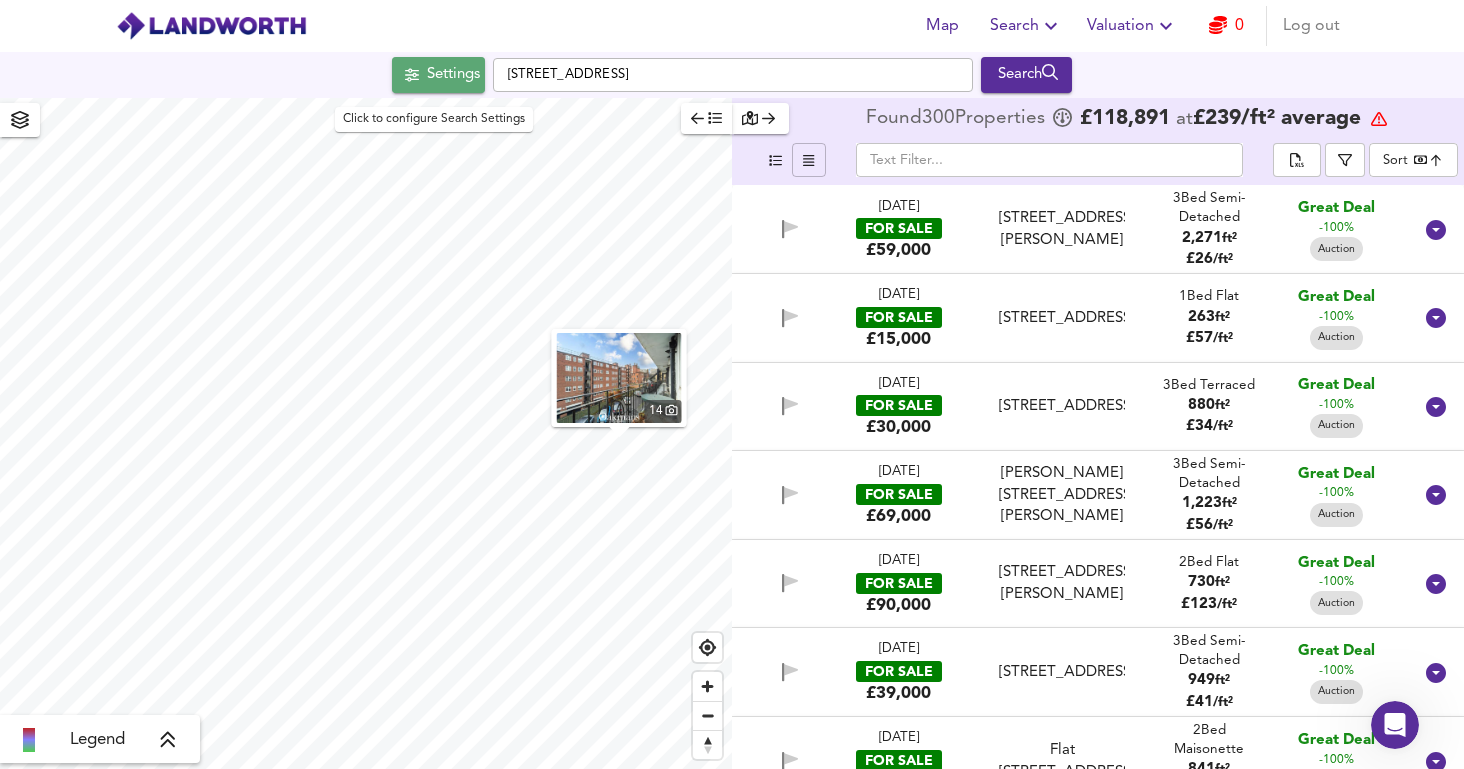 click on "Settings" at bounding box center [453, 75] 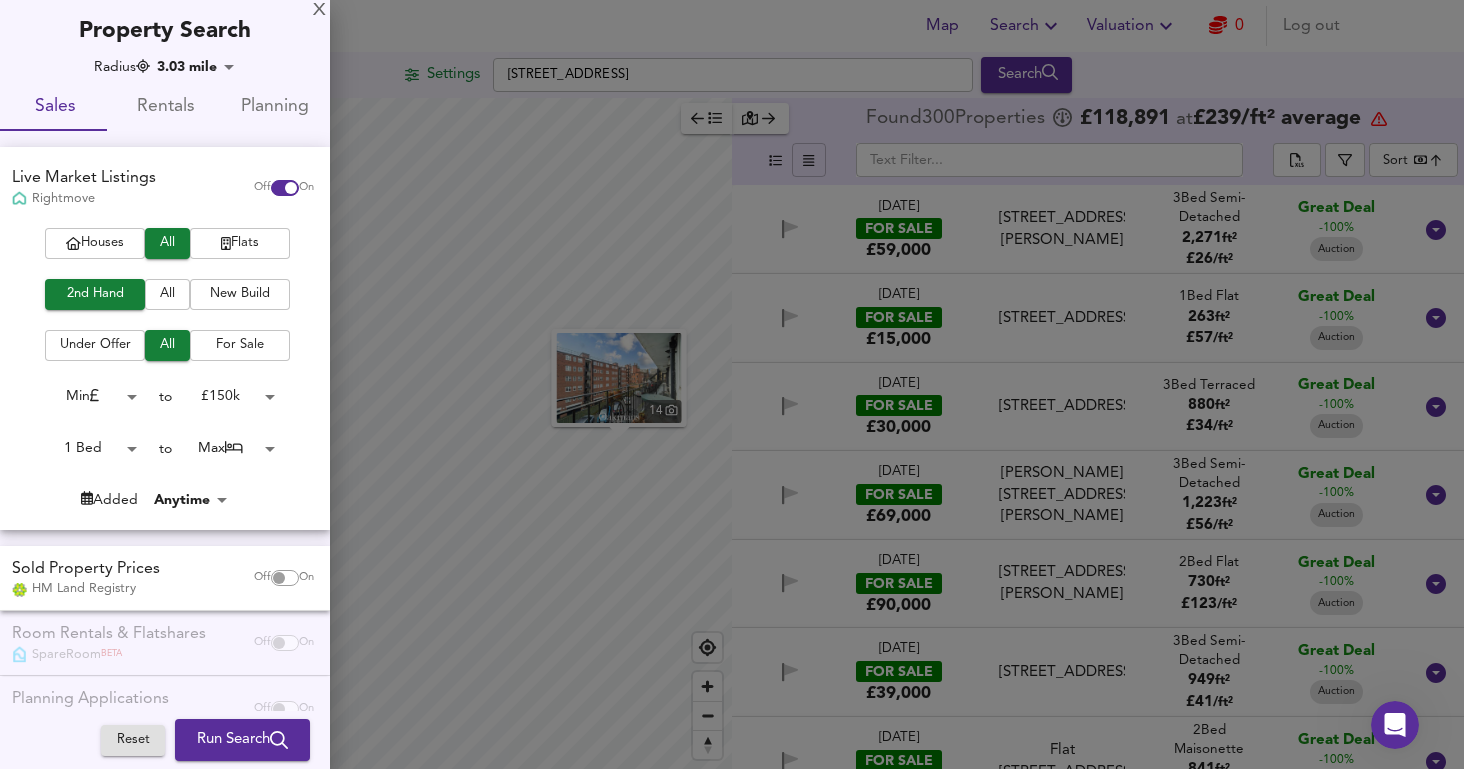scroll, scrollTop: 50, scrollLeft: 0, axis: vertical 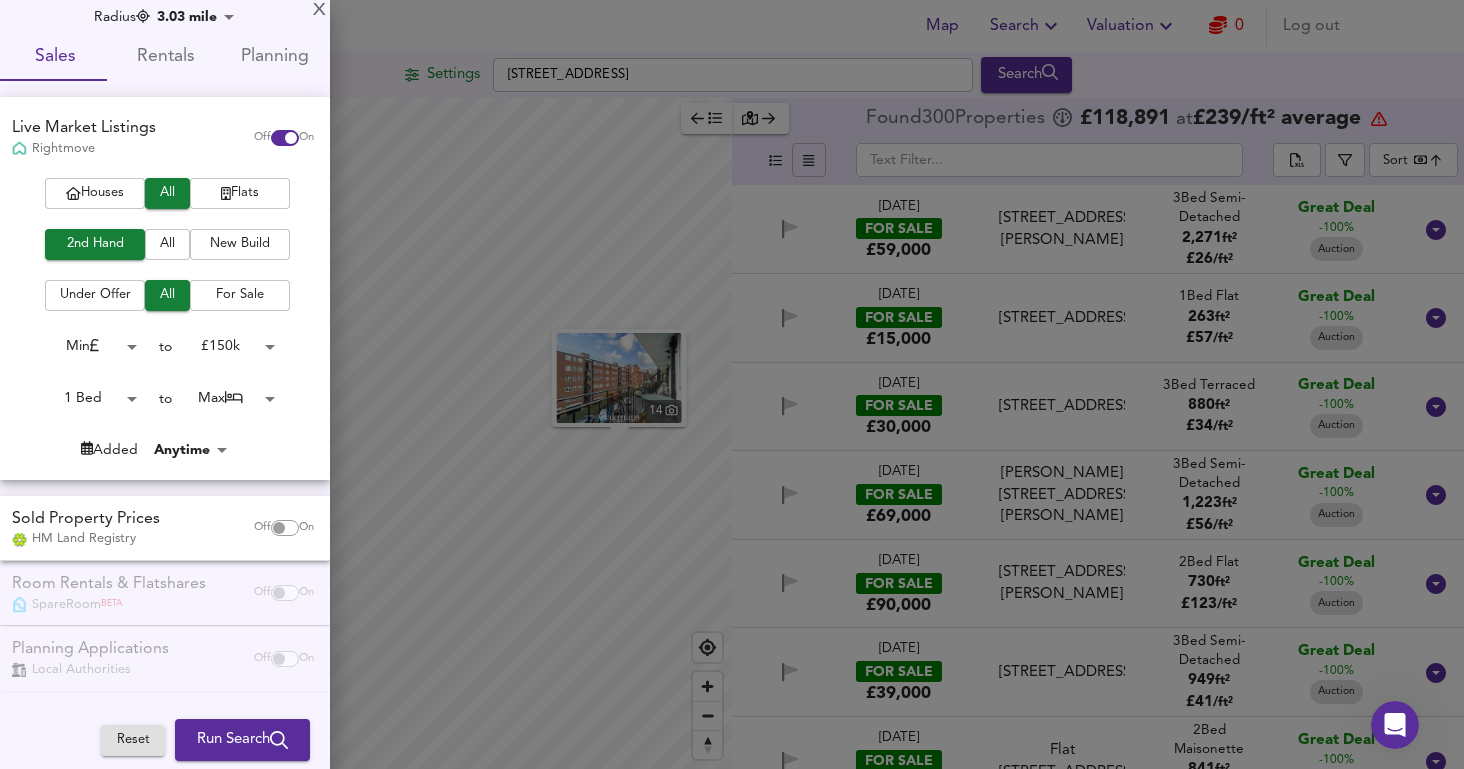 click on "Rentals" at bounding box center [165, 57] 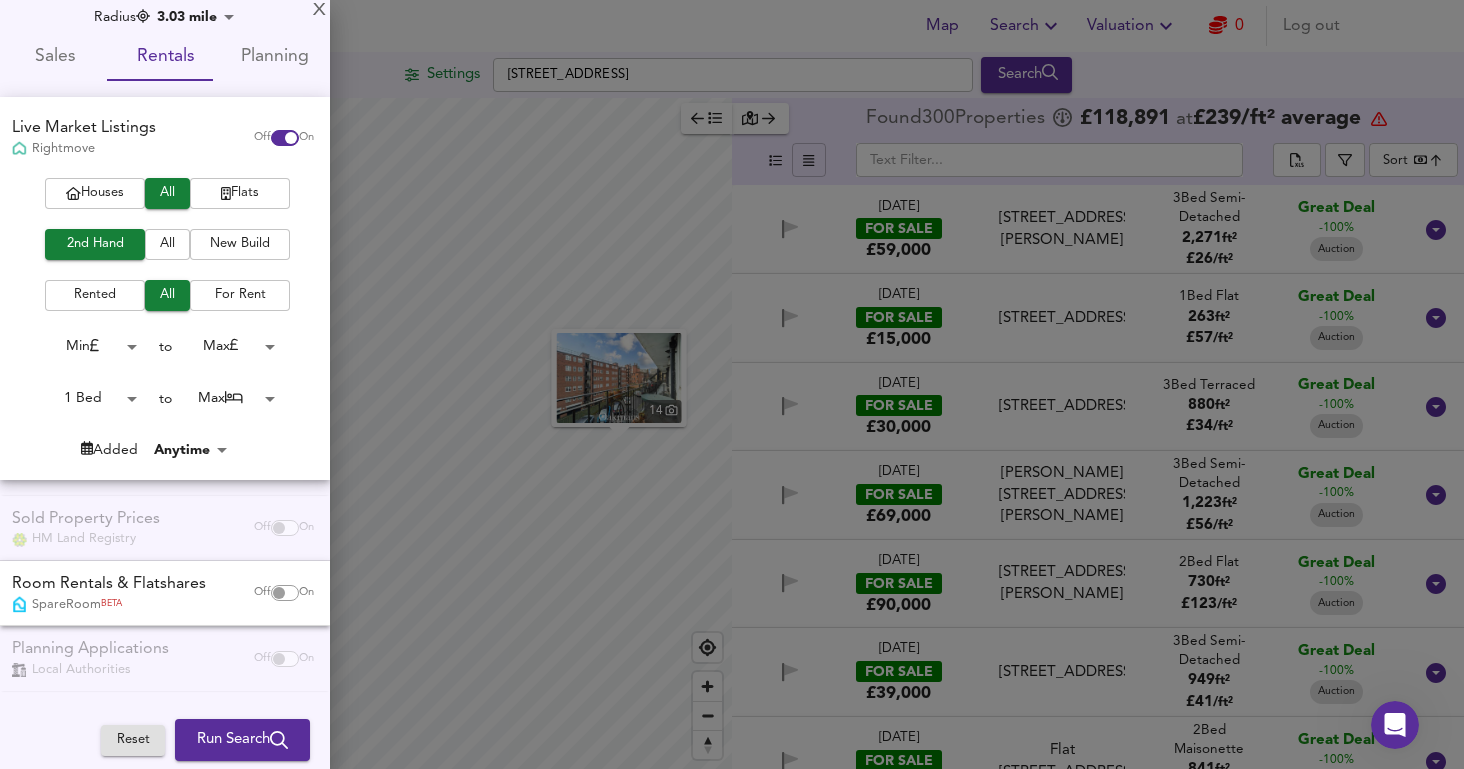 click on "Planning" at bounding box center [275, 57] 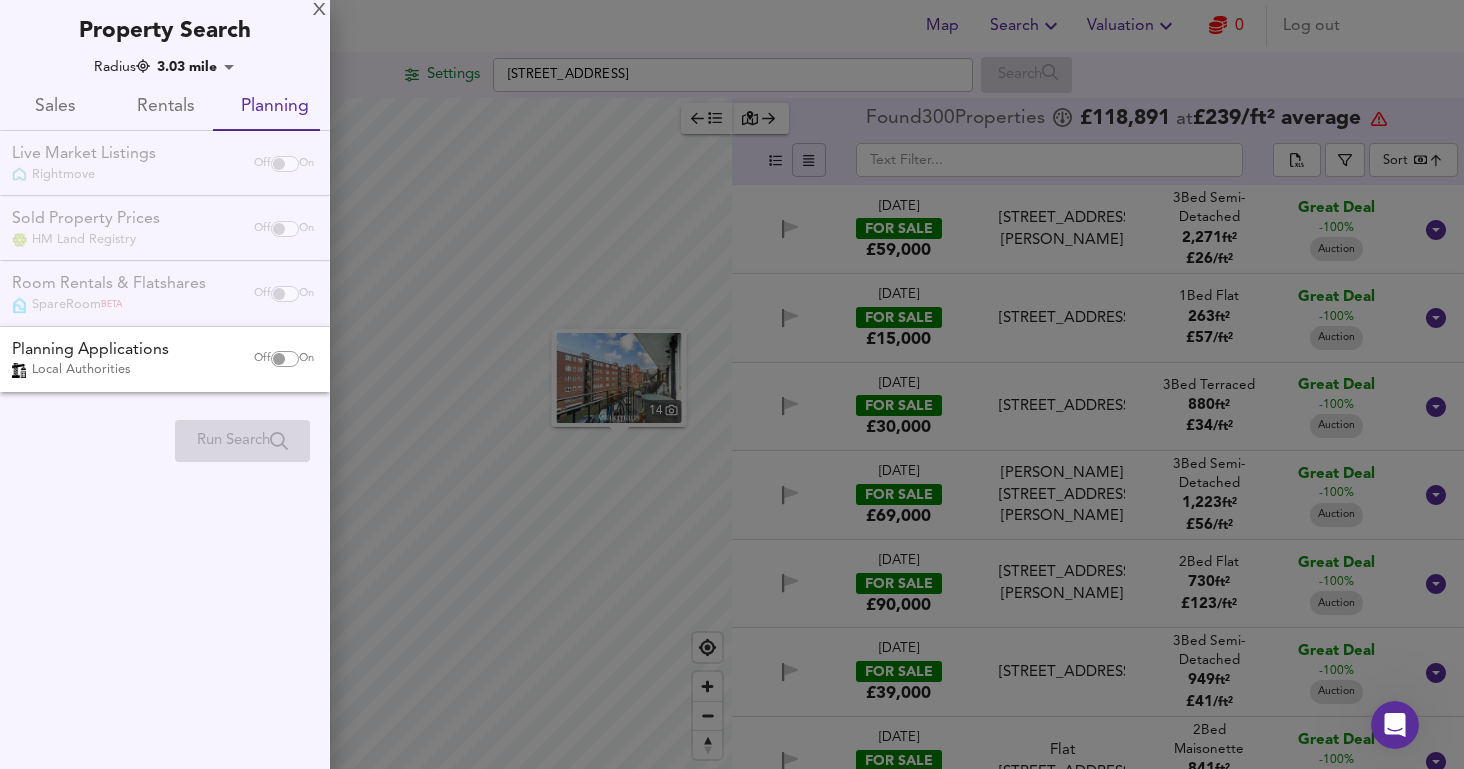 scroll, scrollTop: 0, scrollLeft: 0, axis: both 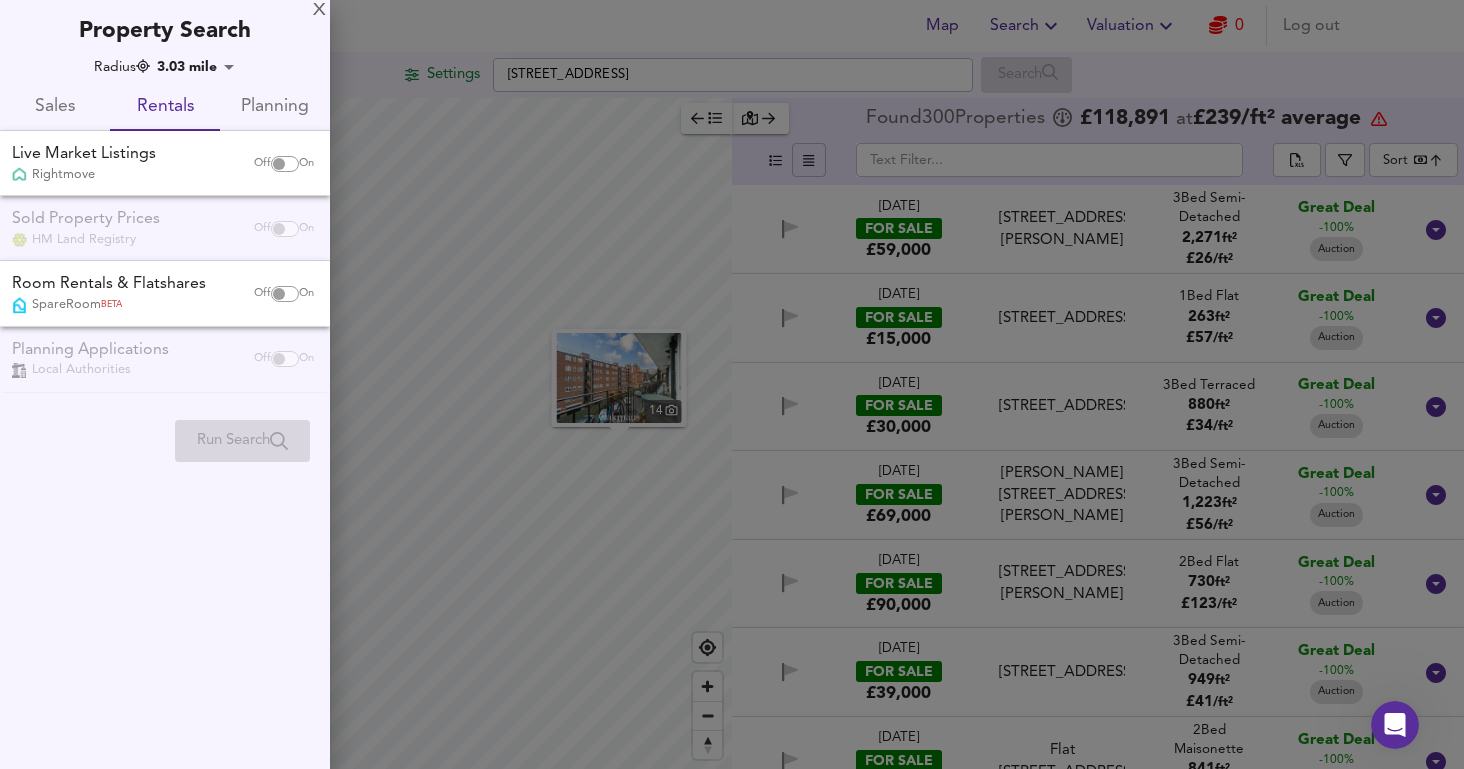 click on "Sales" at bounding box center [55, 107] 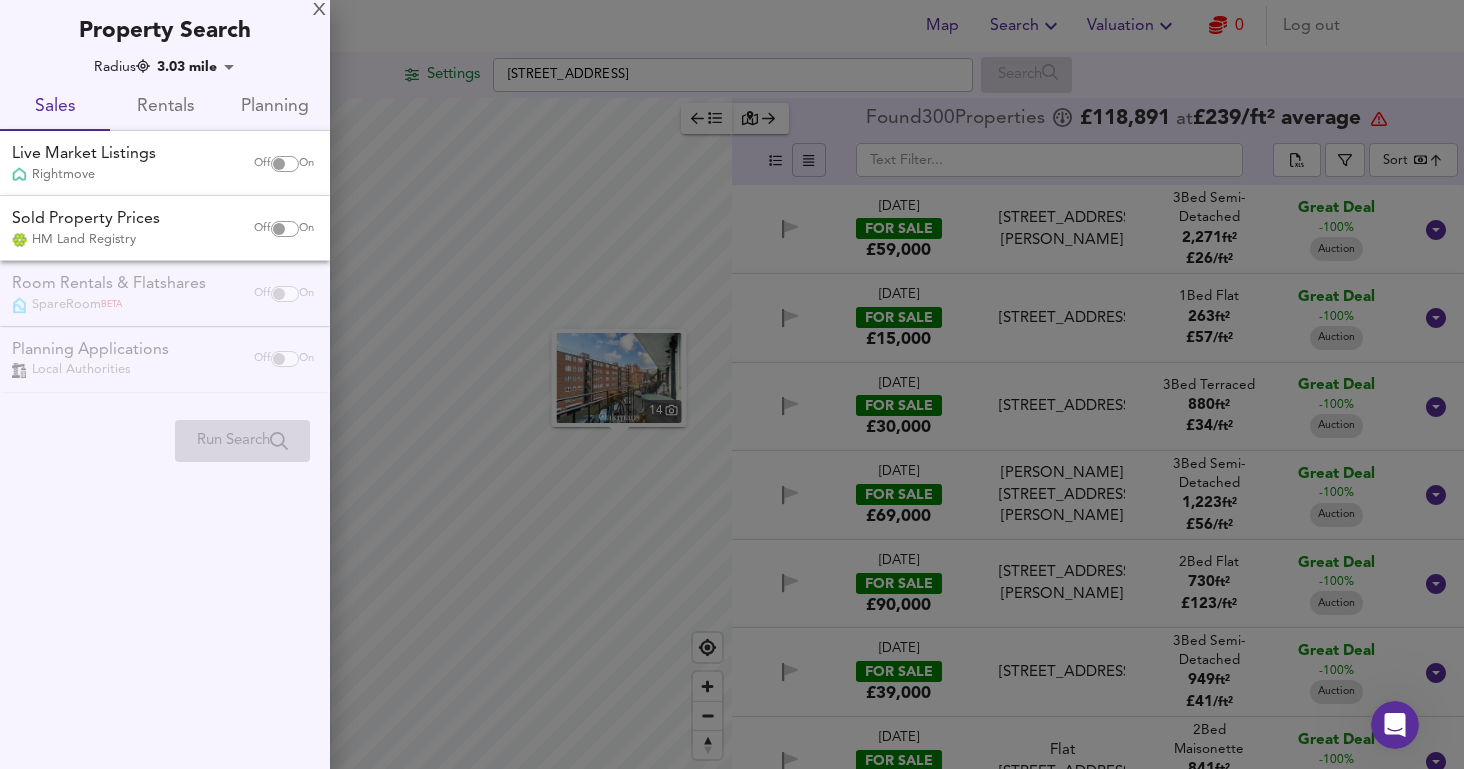 click on "Rentals" at bounding box center [165, 107] 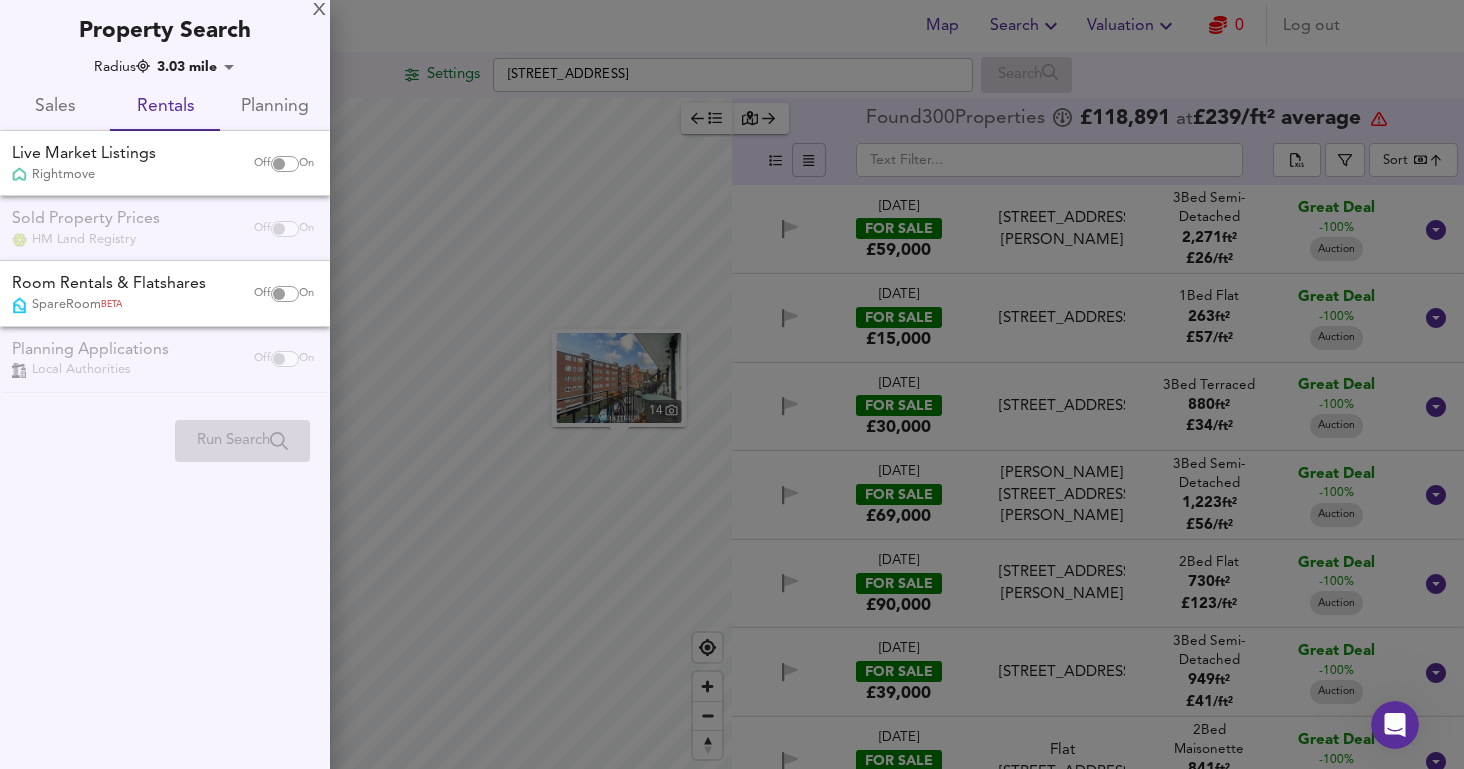 click on "Planning" at bounding box center [275, 107] 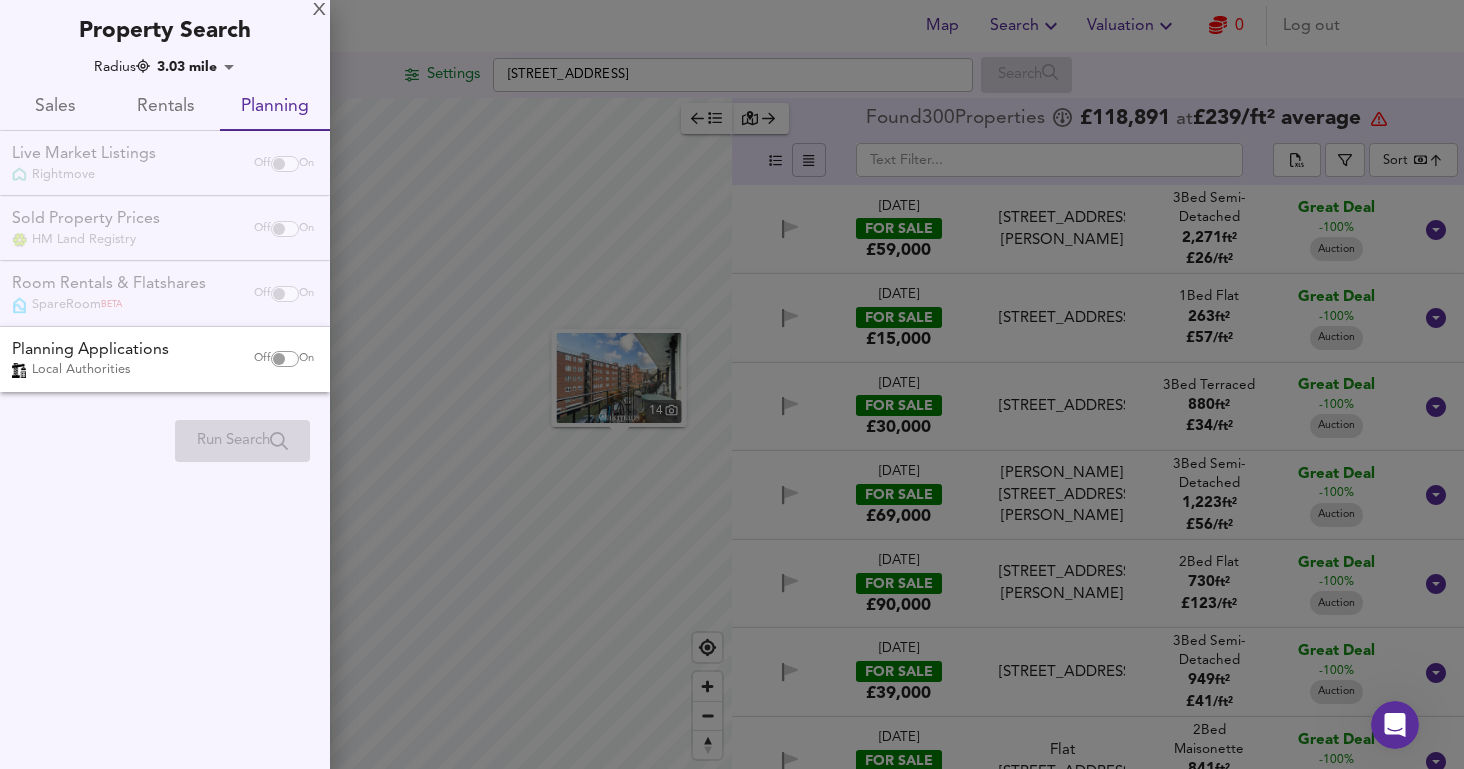 click on "Rentals" at bounding box center (165, 107) 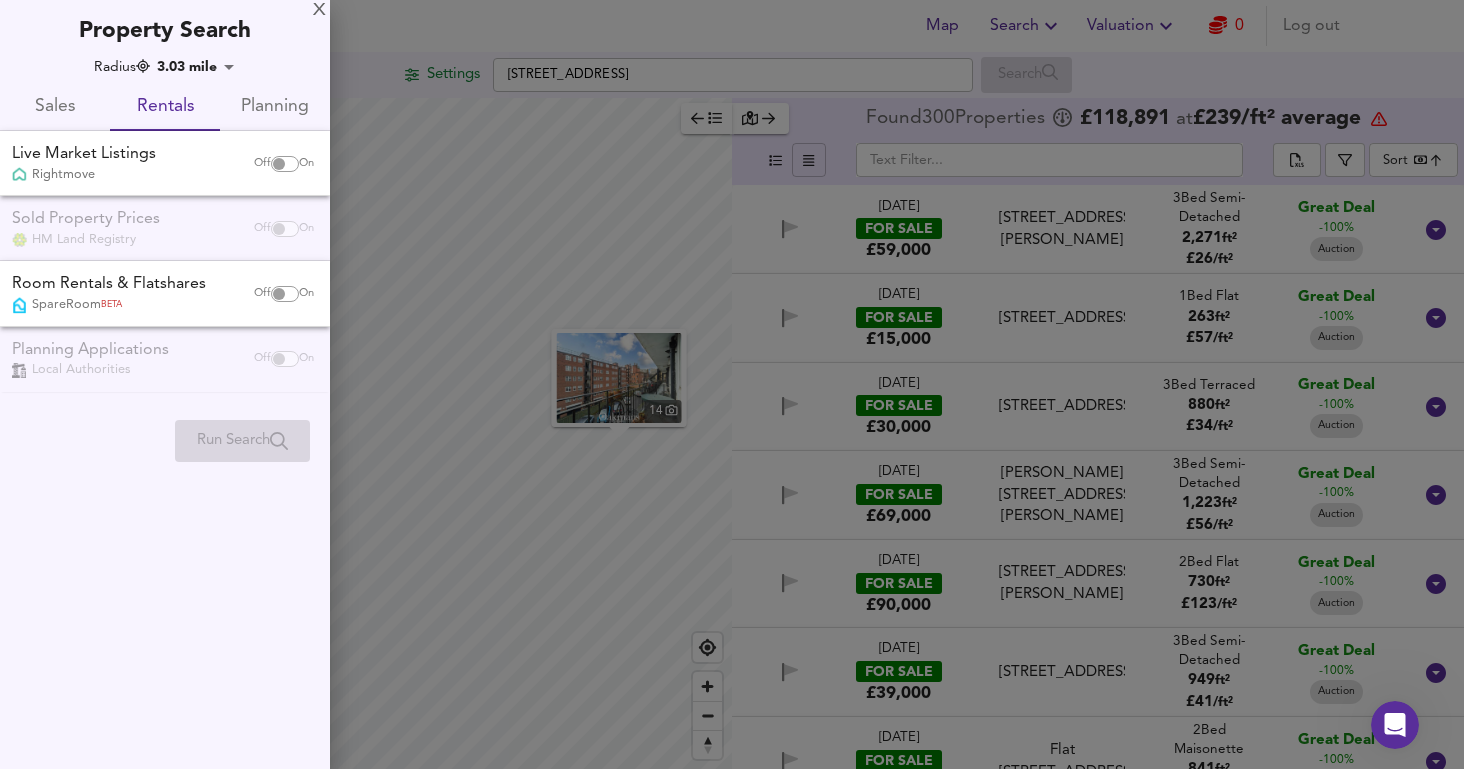 click on "Sales" at bounding box center [55, 107] 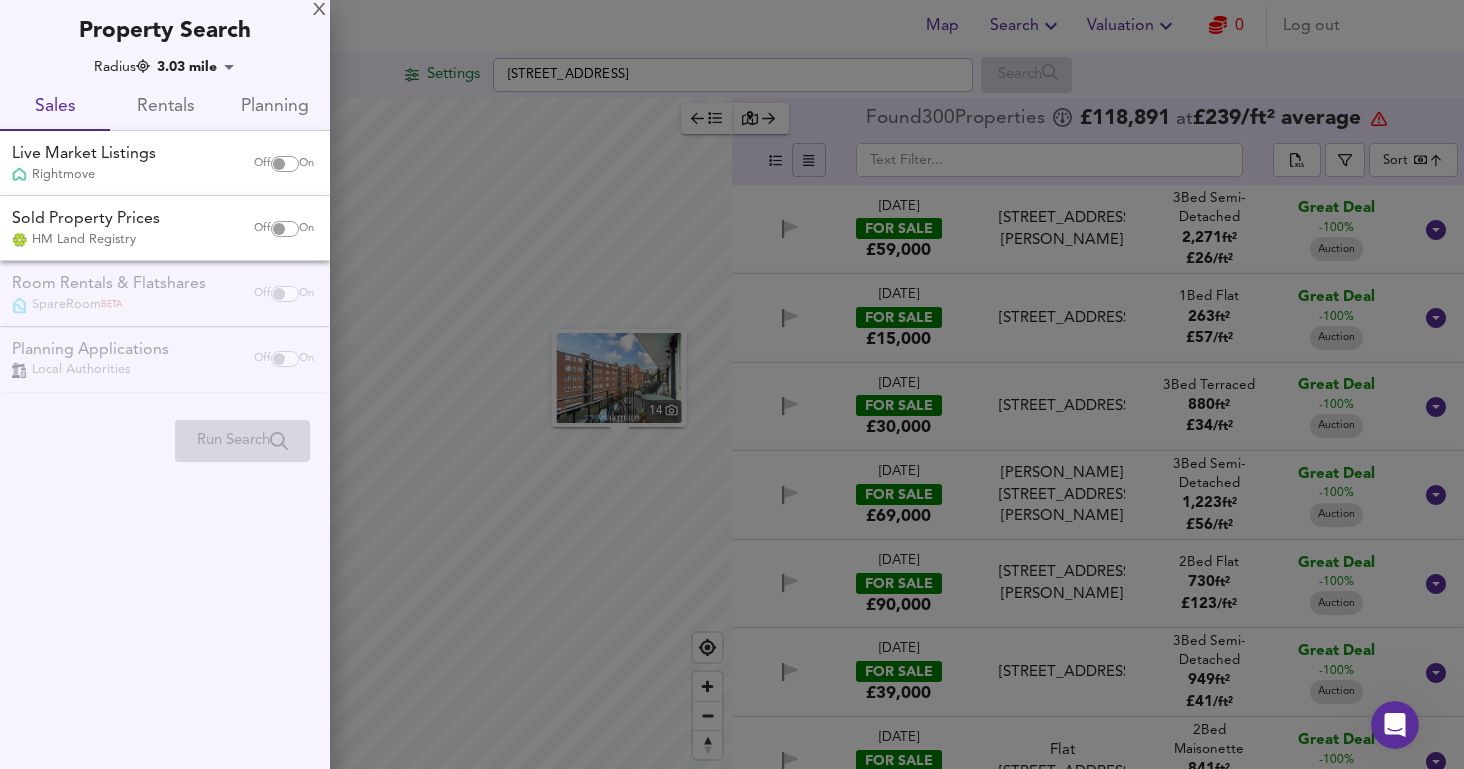 click on "Rentals" at bounding box center [165, 107] 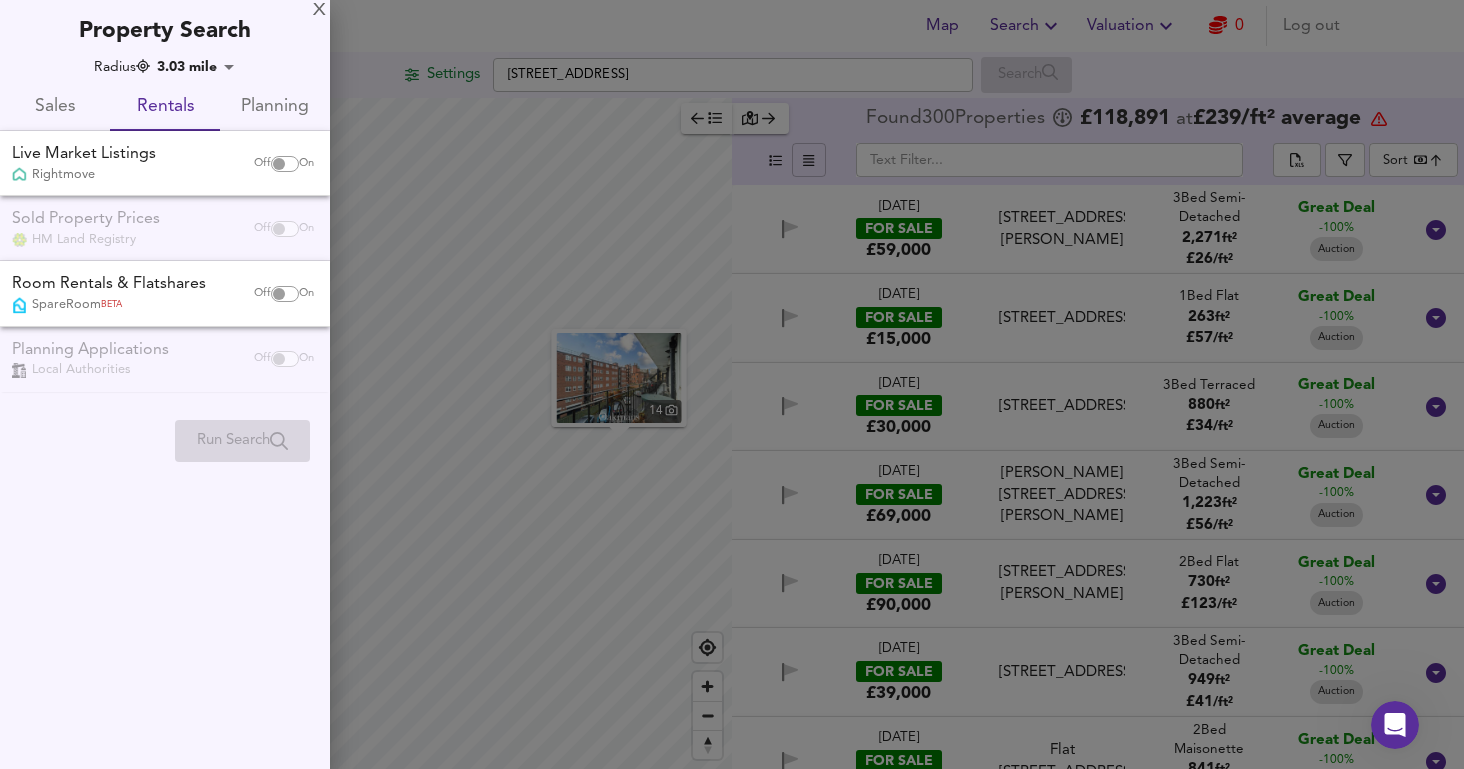 click on "Planning" at bounding box center [275, 107] 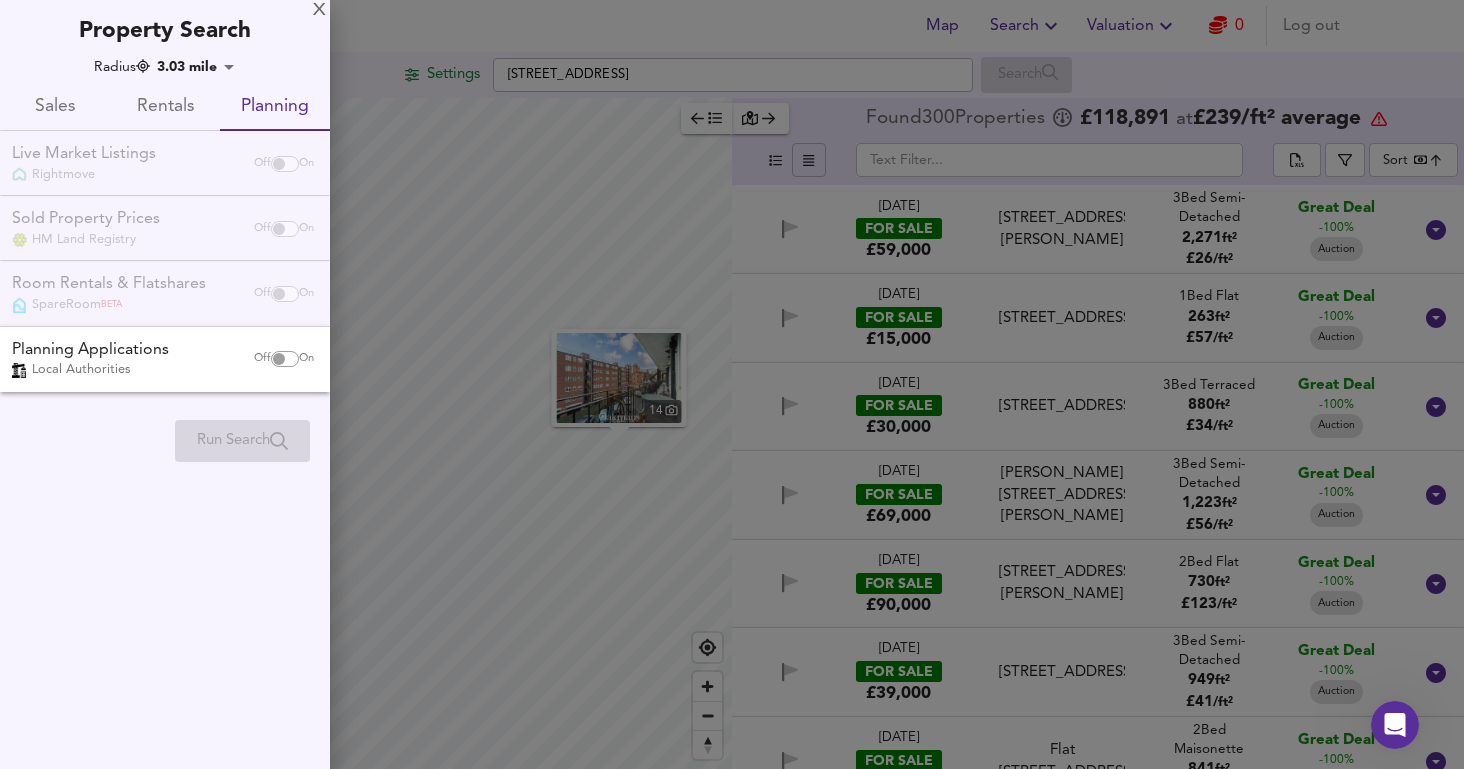 click on "Rentals" at bounding box center [165, 107] 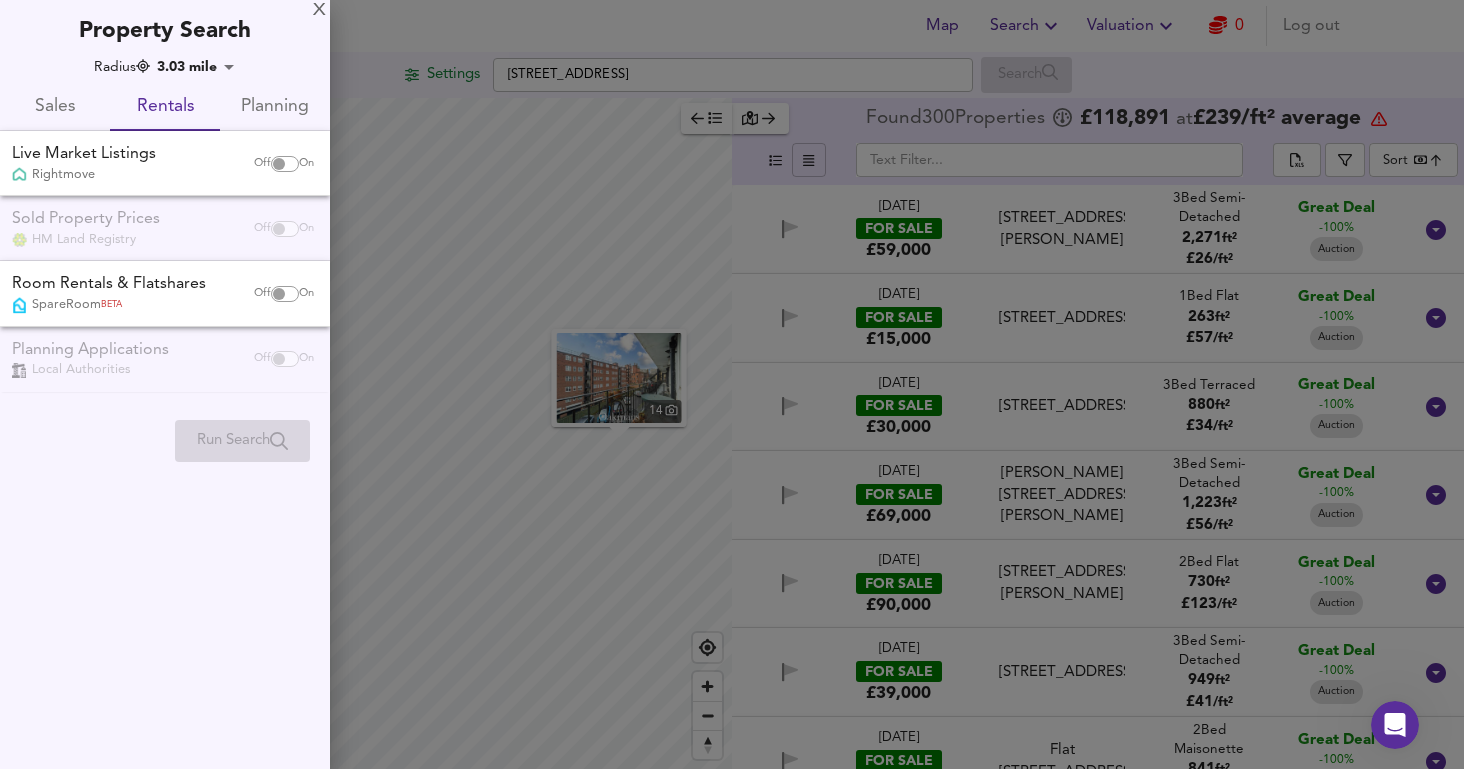 click on "Sales" at bounding box center [55, 107] 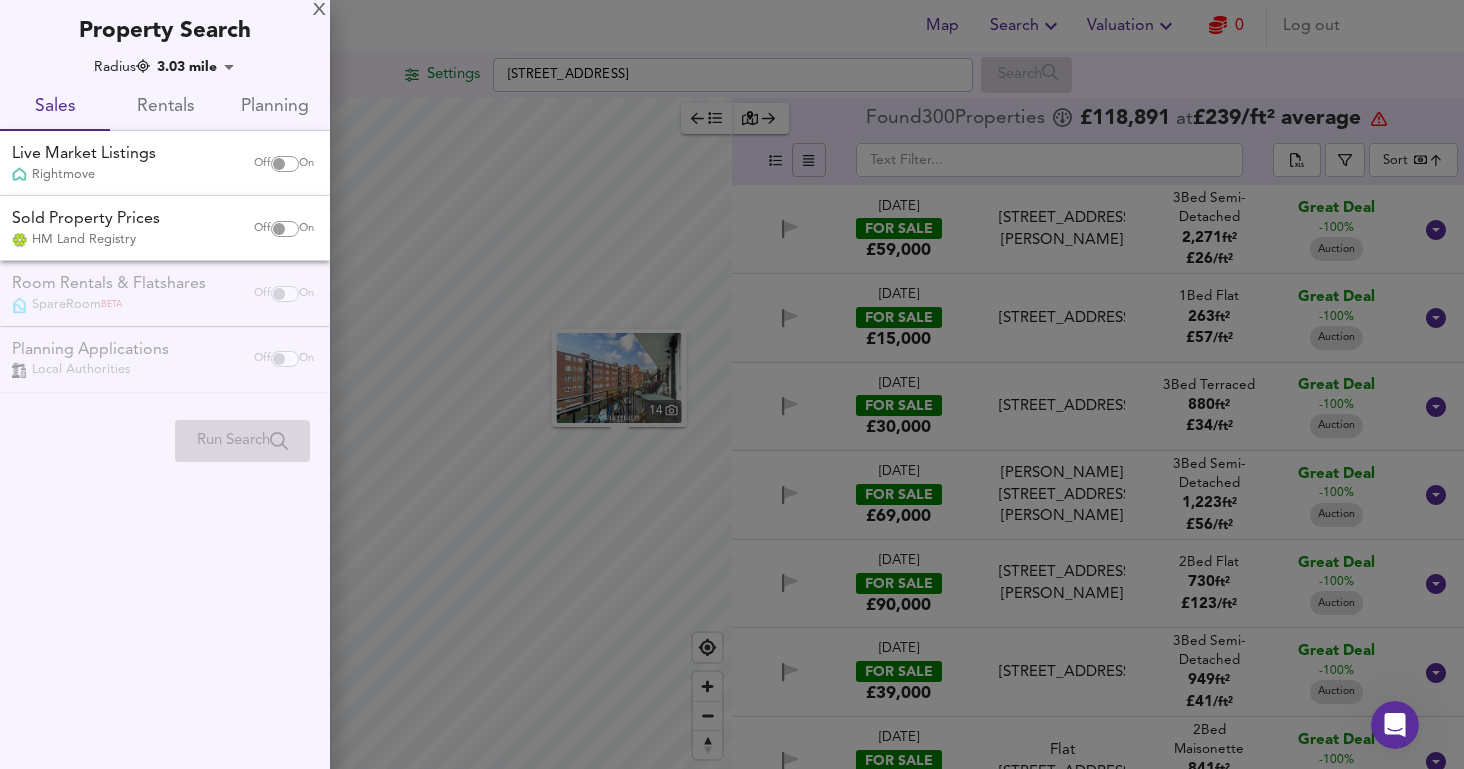 click on "Rentals" at bounding box center [165, 107] 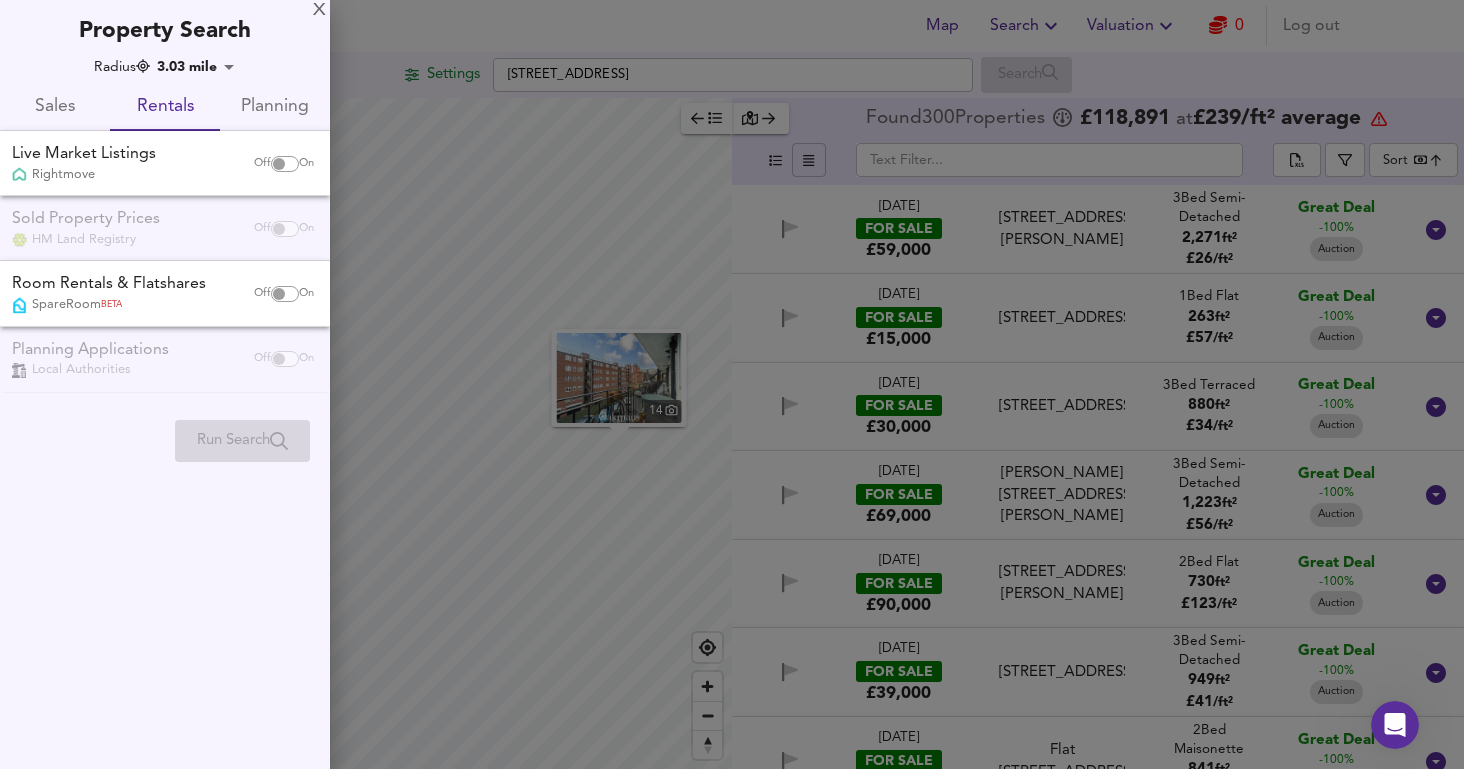 click on "Planning" at bounding box center (275, 107) 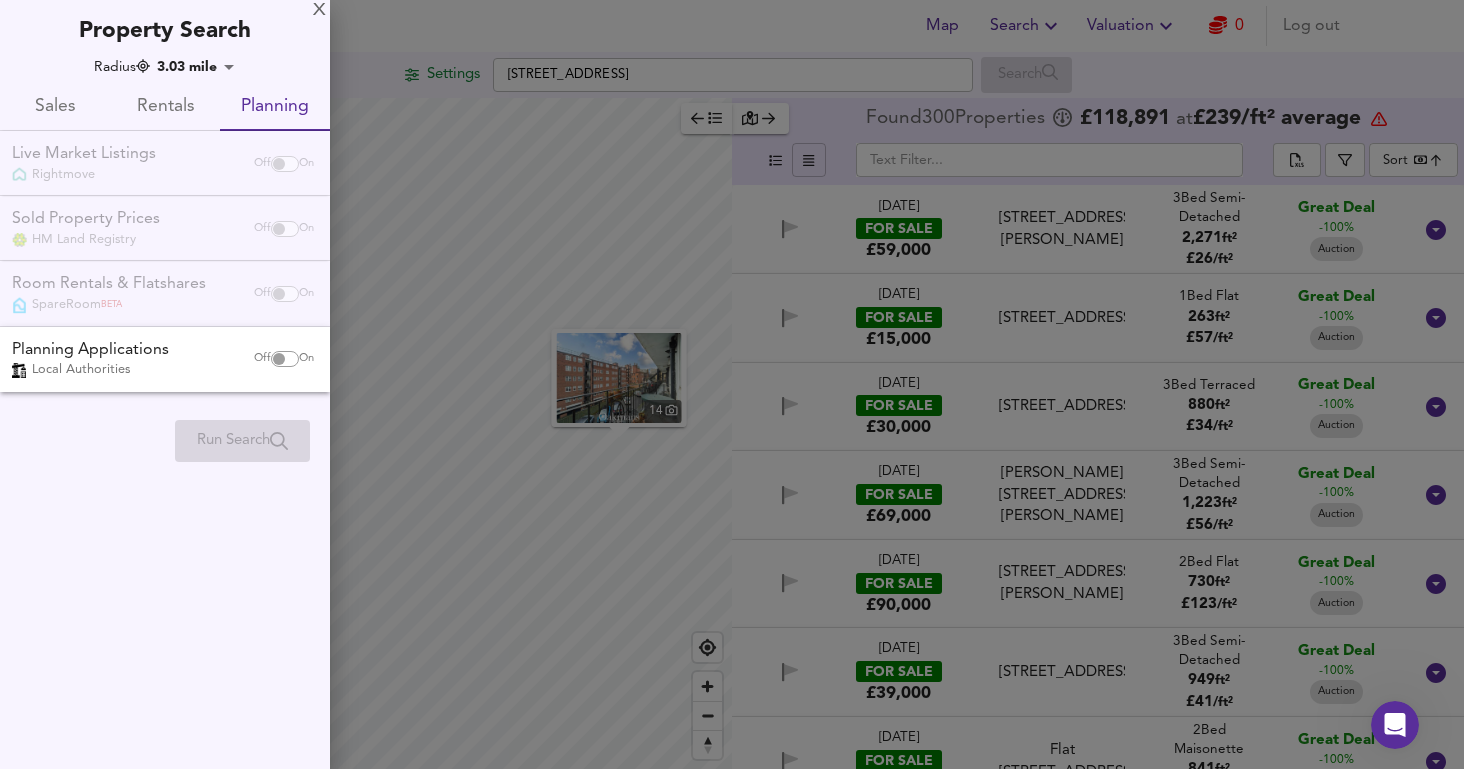 click on "Sales" at bounding box center (55, 107) 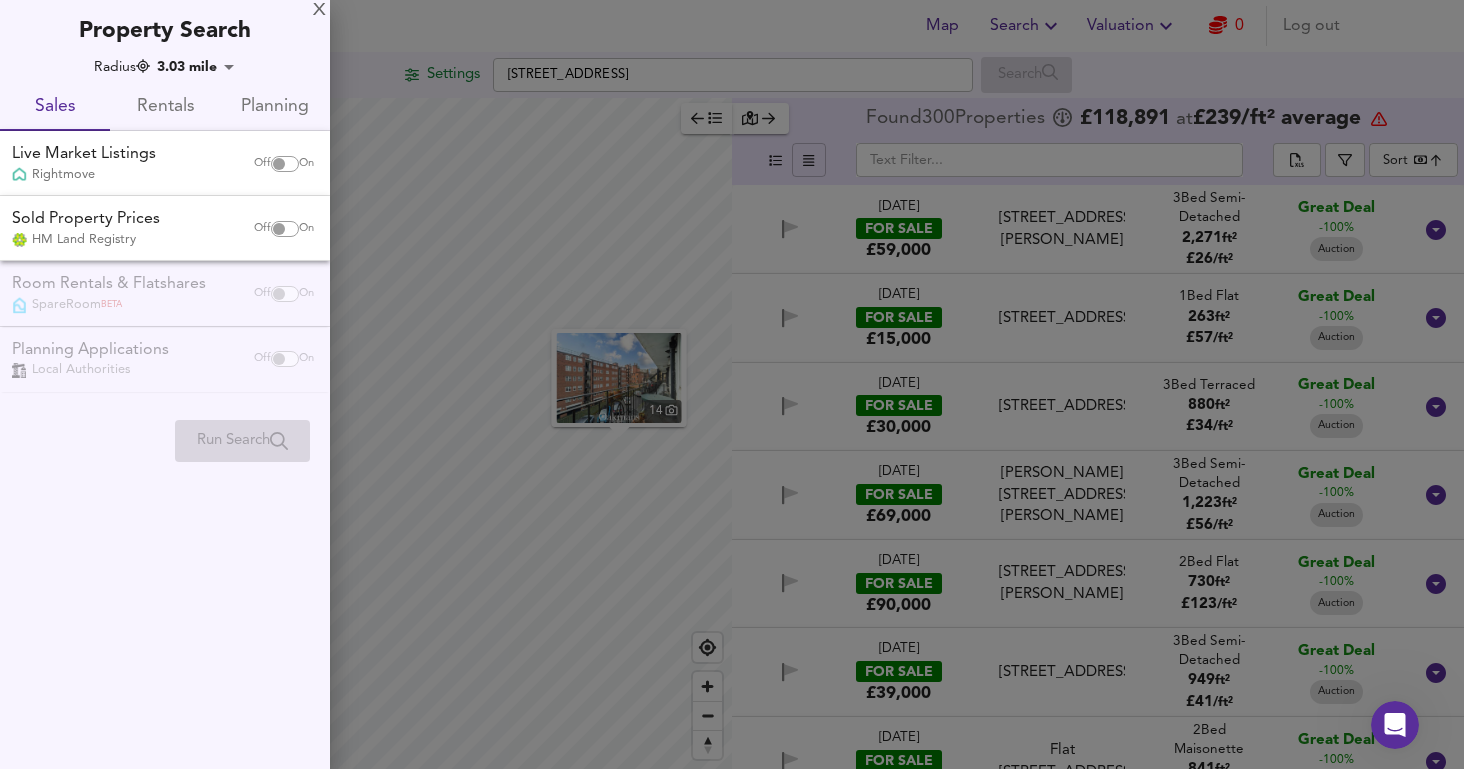 click on "Rentals" at bounding box center (165, 107) 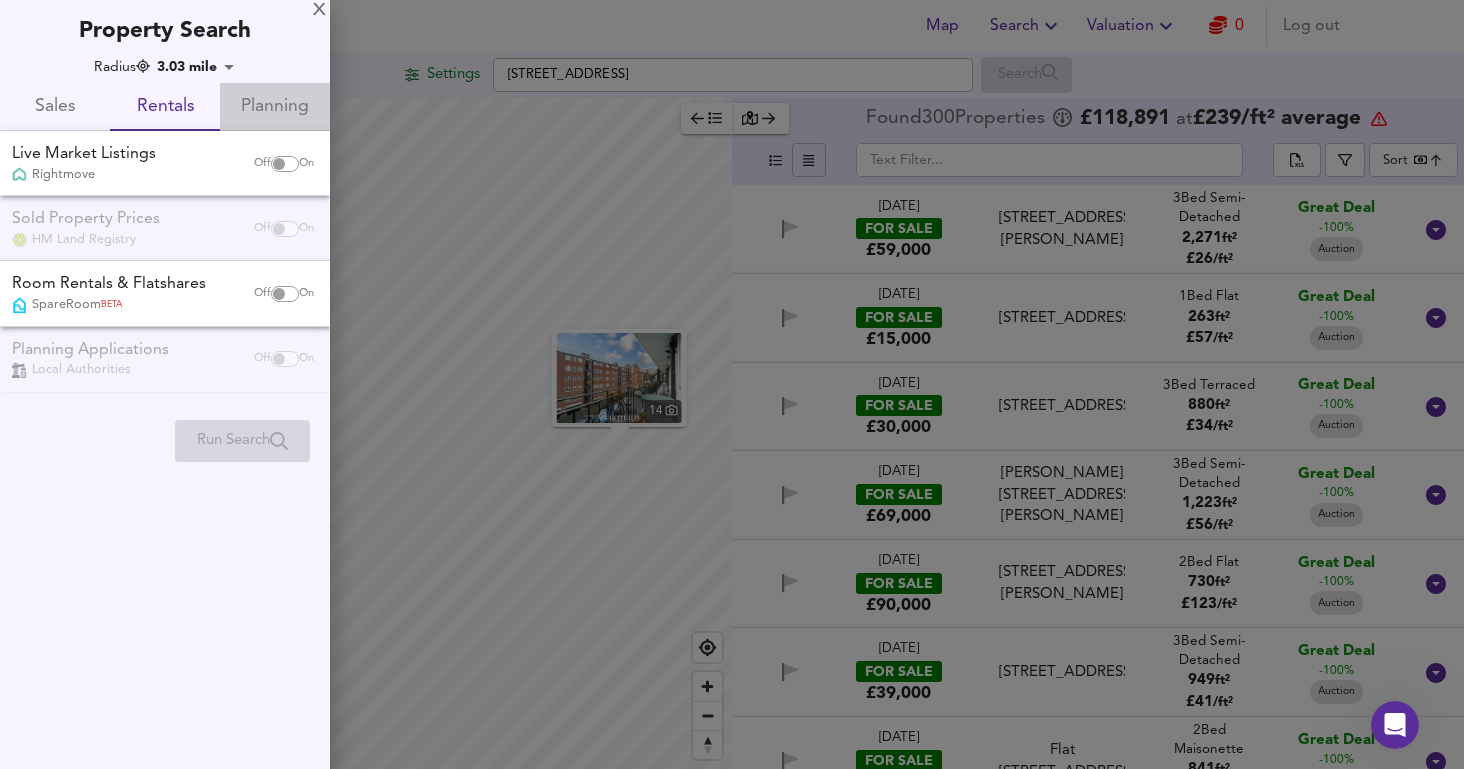 click on "Planning" at bounding box center [275, 107] 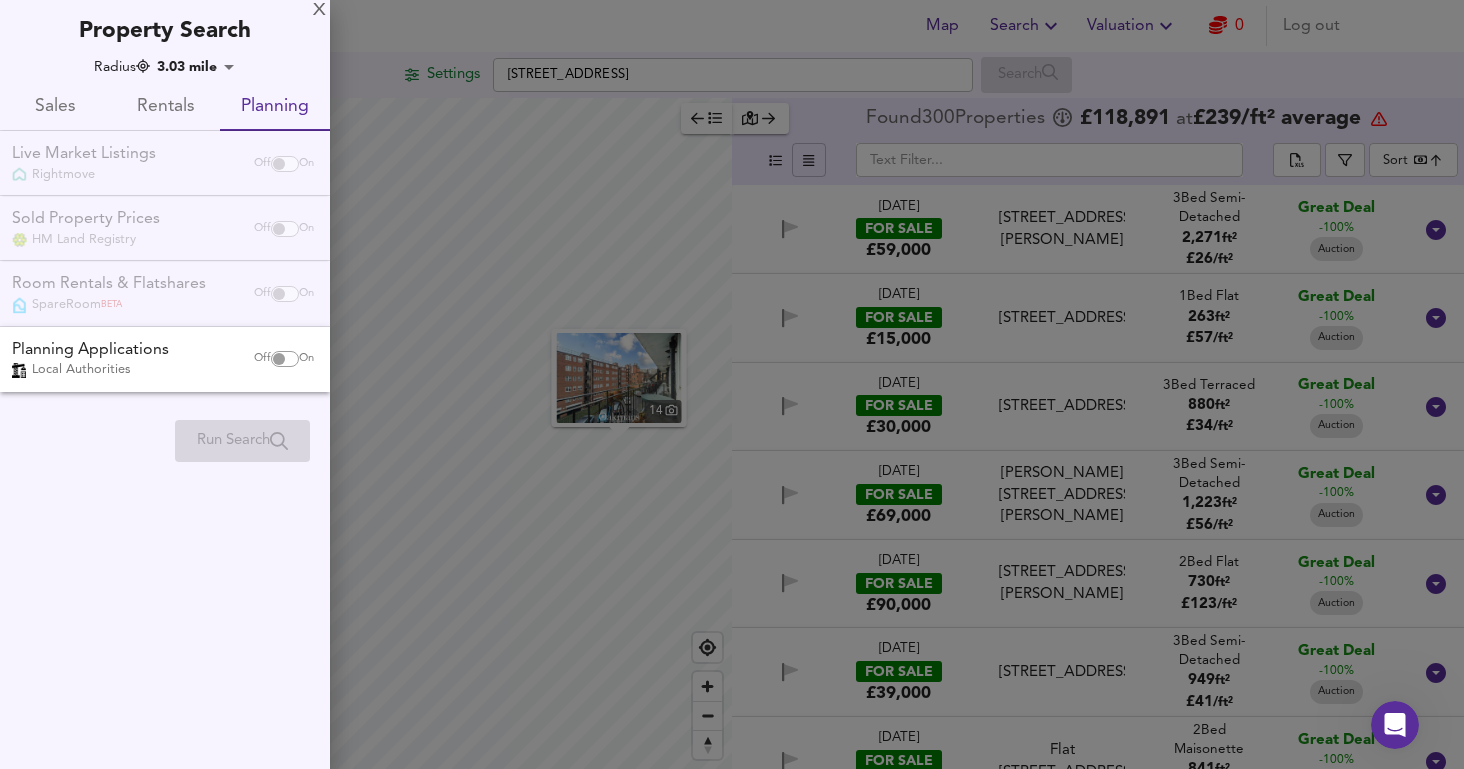 click on "Sales" at bounding box center [55, 107] 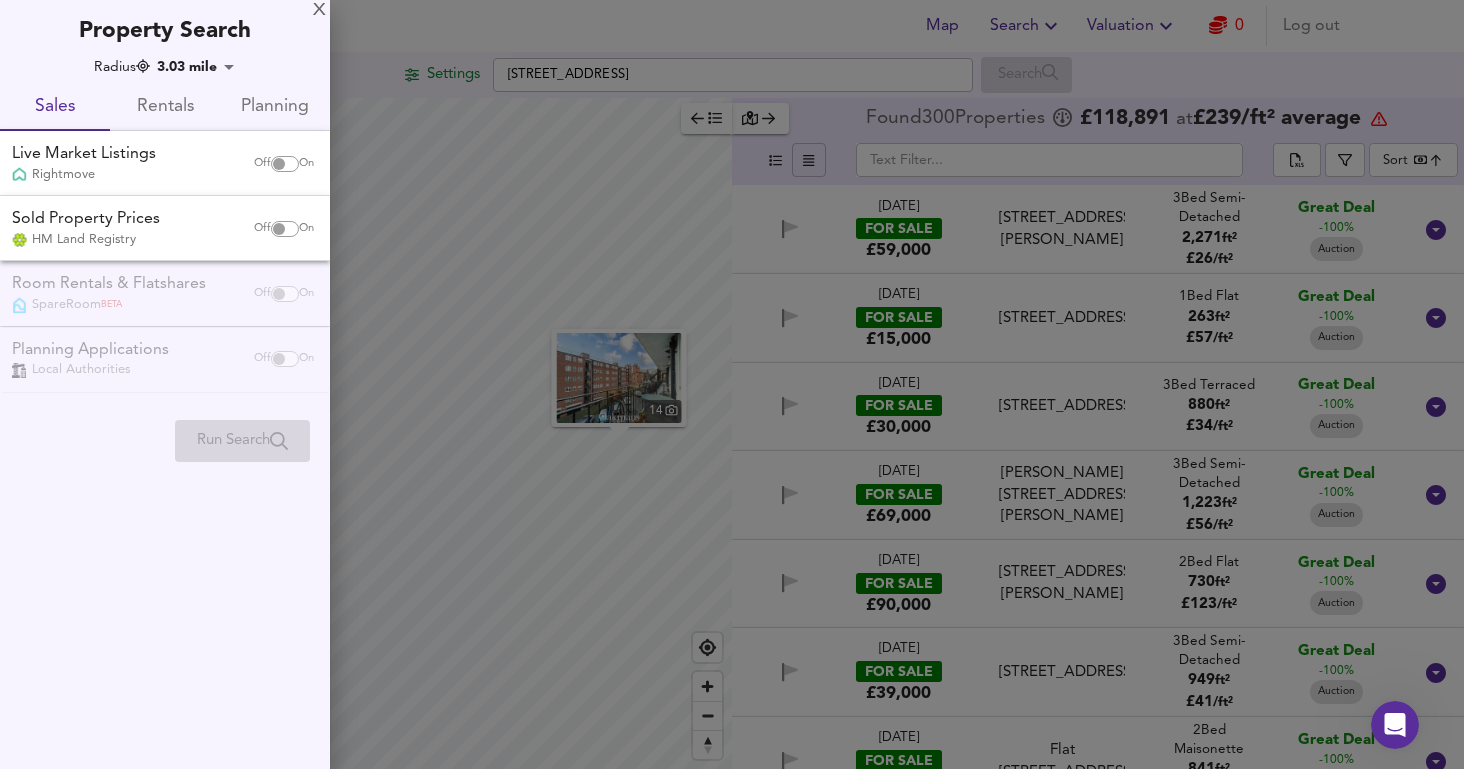 click on "Off   On" at bounding box center [284, 164] 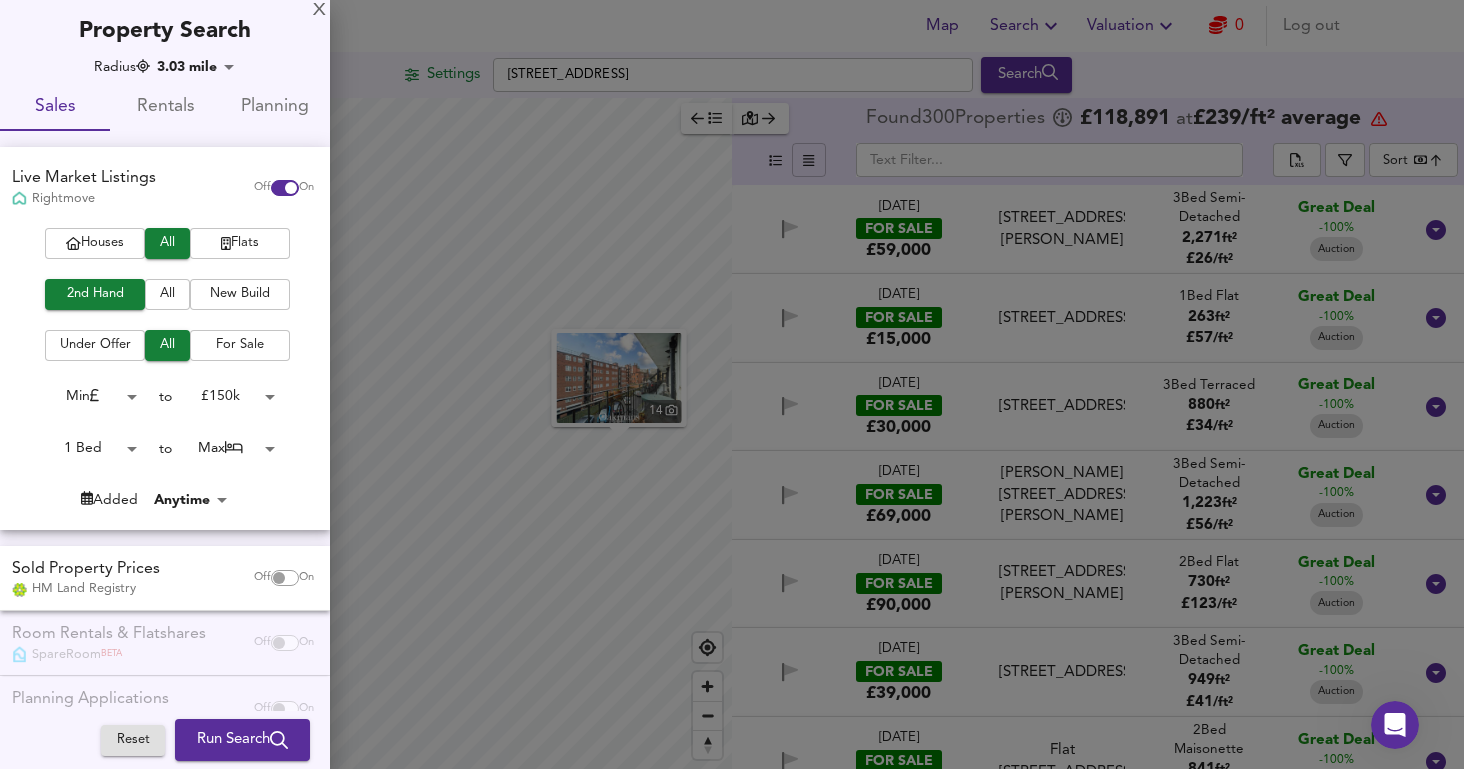 click on "Map Search Valuation    0 Log out        Settings     [GEOGRAPHIC_DATA]        Search        14           Legend       Found  300  Propert ies     £ 118,891   at  £ 239 / ft²   average              ​         Sort   bestdeal ​ [DATE] FOR SALE £59,000   [STREET_ADDRESS][PERSON_NAME] [STREET_ADDRESS][PERSON_NAME] 3  Bed   Semi-Detached 2,271 ft² £ 26 / ft²   Great Deal -100% Auction [DATE] FOR SALE £15,000   [STREET_ADDRESS] [STREET_ADDRESS] 1  Bed   Flat 263 ft² £ 57 / ft²   Great Deal -100% Auction [DATE] FOR SALE £30,000   [STREET_ADDRESS] [STREET_ADDRESS] 3  Bed   Terraced 880 ft² £ 34 / ft²   Great Deal -100% Auction [DATE] FOR SALE £69,000   [PERSON_NAME][STREET_ADDRESS][PERSON_NAME][PERSON_NAME][PERSON_NAME] 3  Bed   Semi-Detached 1,223 ft² £ 56 / ft²     2" at bounding box center (732, 384) 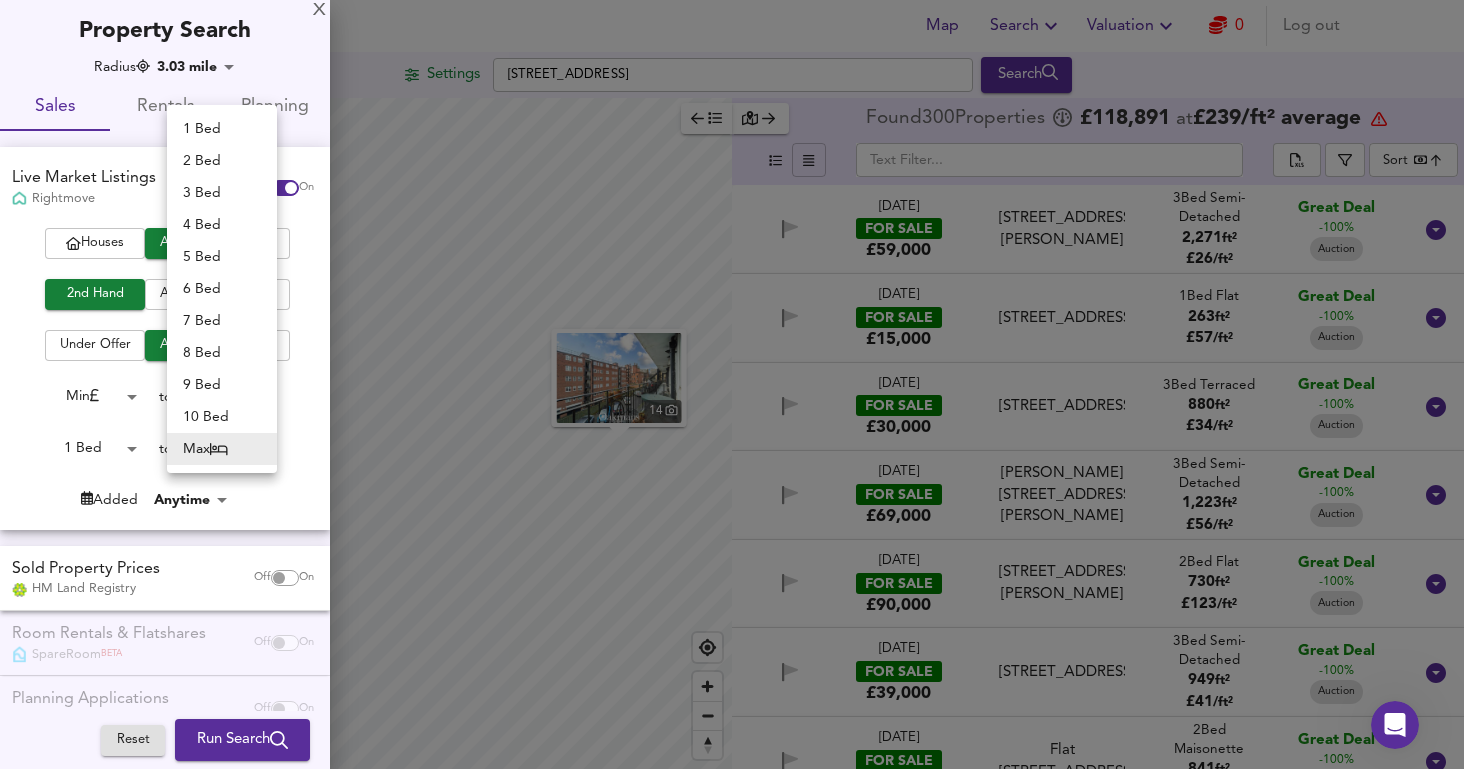 click at bounding box center [732, 384] 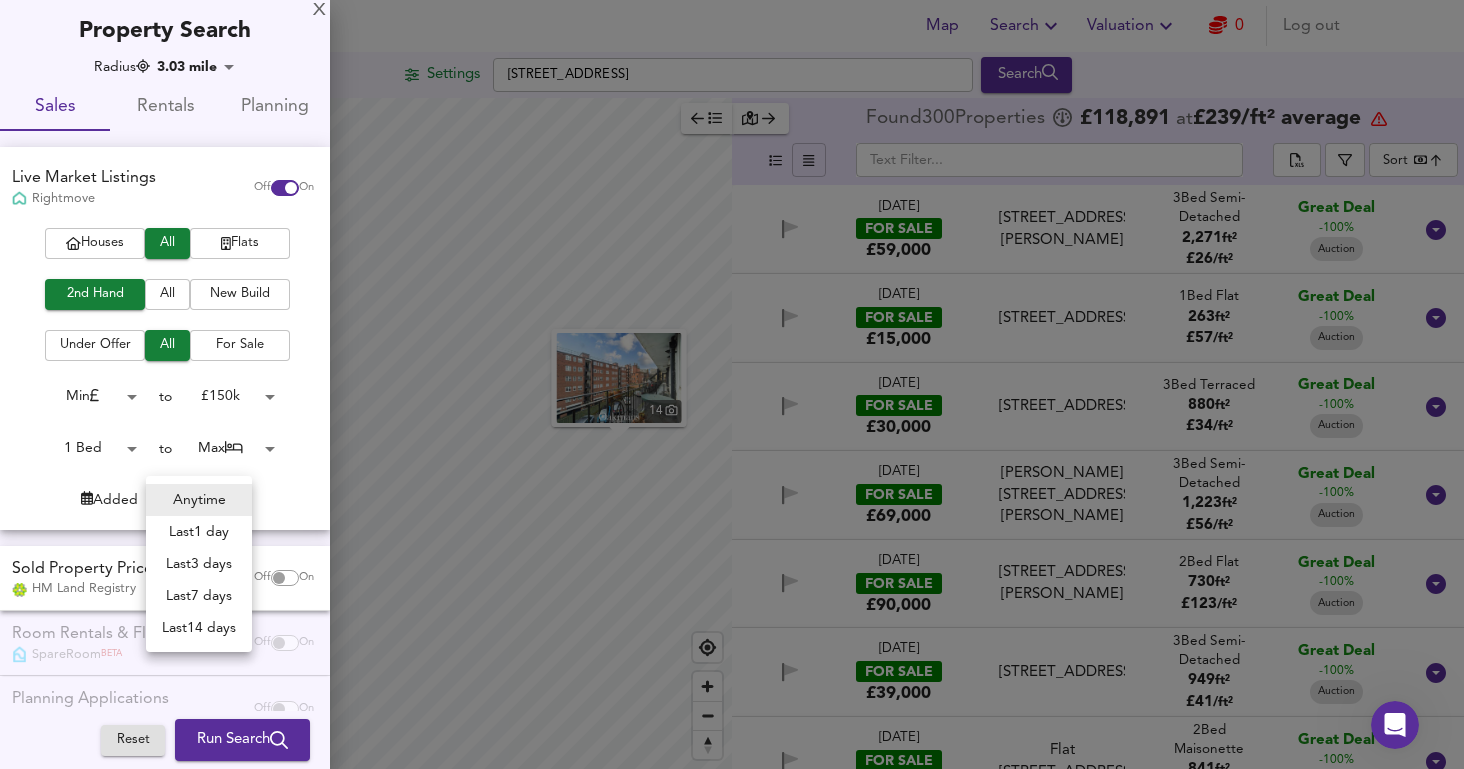 click on "Map Search Valuation    0 Log out        Settings     [GEOGRAPHIC_DATA]        Search        14           Legend       Found  300  Propert ies     £ 118,891   at  £ 239 / ft²   average              ​         Sort   bestdeal ​ [DATE] FOR SALE £59,000   [STREET_ADDRESS][PERSON_NAME] [STREET_ADDRESS][PERSON_NAME] 3  Bed   Semi-Detached 2,271 ft² £ 26 / ft²   Great Deal -100% Auction [DATE] FOR SALE £15,000   [STREET_ADDRESS] [STREET_ADDRESS] 1  Bed   Flat 263 ft² £ 57 / ft²   Great Deal -100% Auction [DATE] FOR SALE £30,000   [STREET_ADDRESS] [STREET_ADDRESS] 3  Bed   Terraced 880 ft² £ 34 / ft²   Great Deal -100% Auction [DATE] FOR SALE £69,000   [PERSON_NAME][STREET_ADDRESS][PERSON_NAME][PERSON_NAME][PERSON_NAME] 3  Bed   Semi-Detached 1,223 ft² £ 56 / ft²     2" at bounding box center [732, 384] 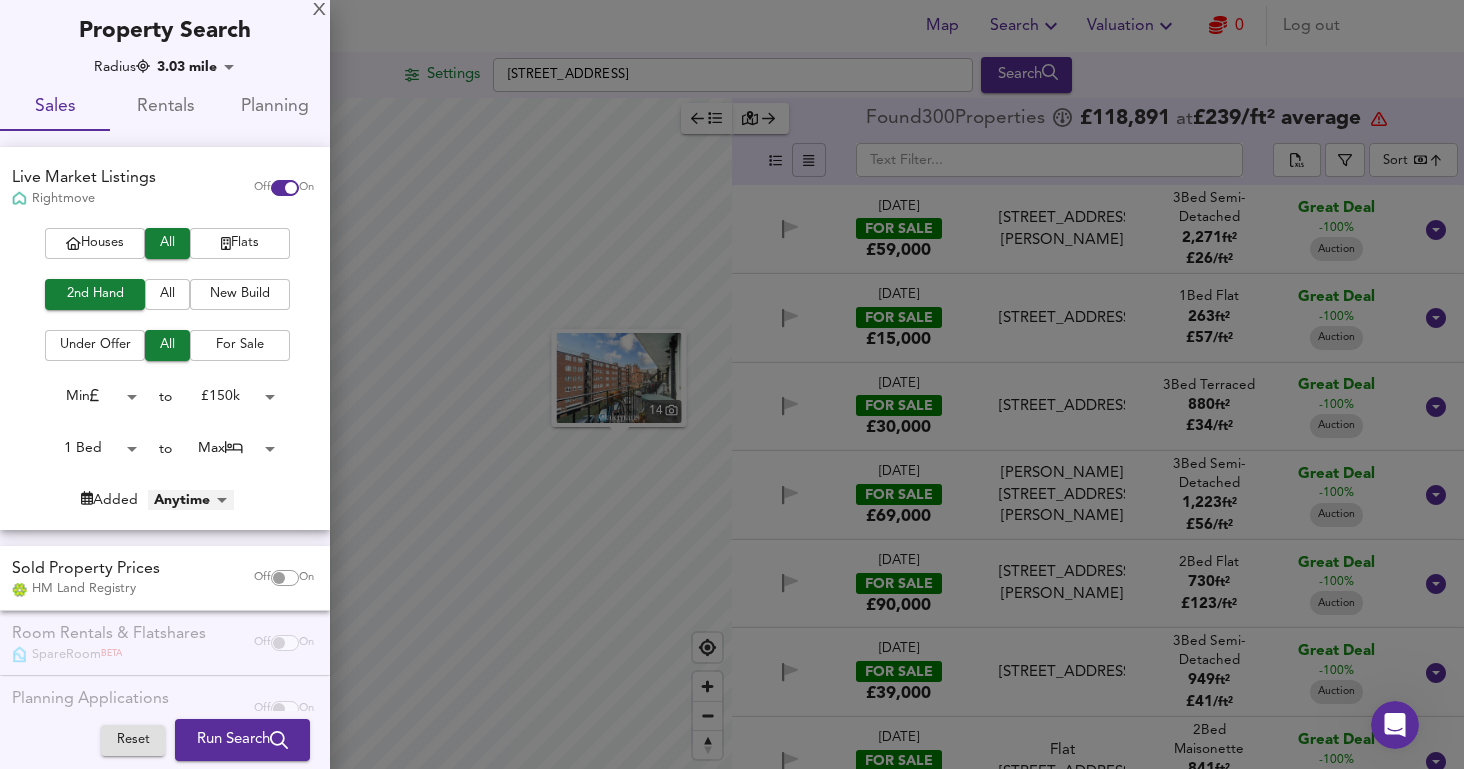 scroll, scrollTop: 50, scrollLeft: 0, axis: vertical 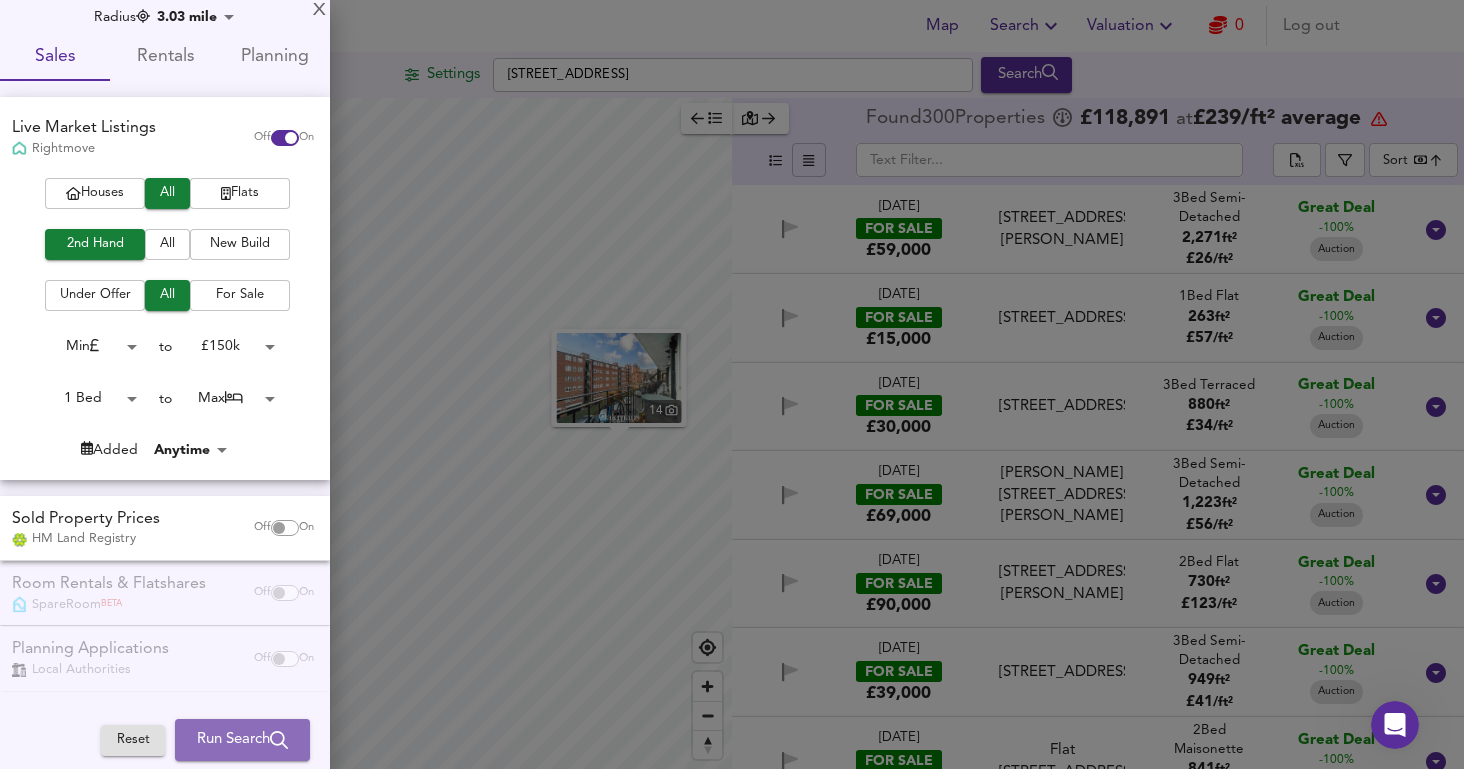 click on "Run Search" at bounding box center [242, 740] 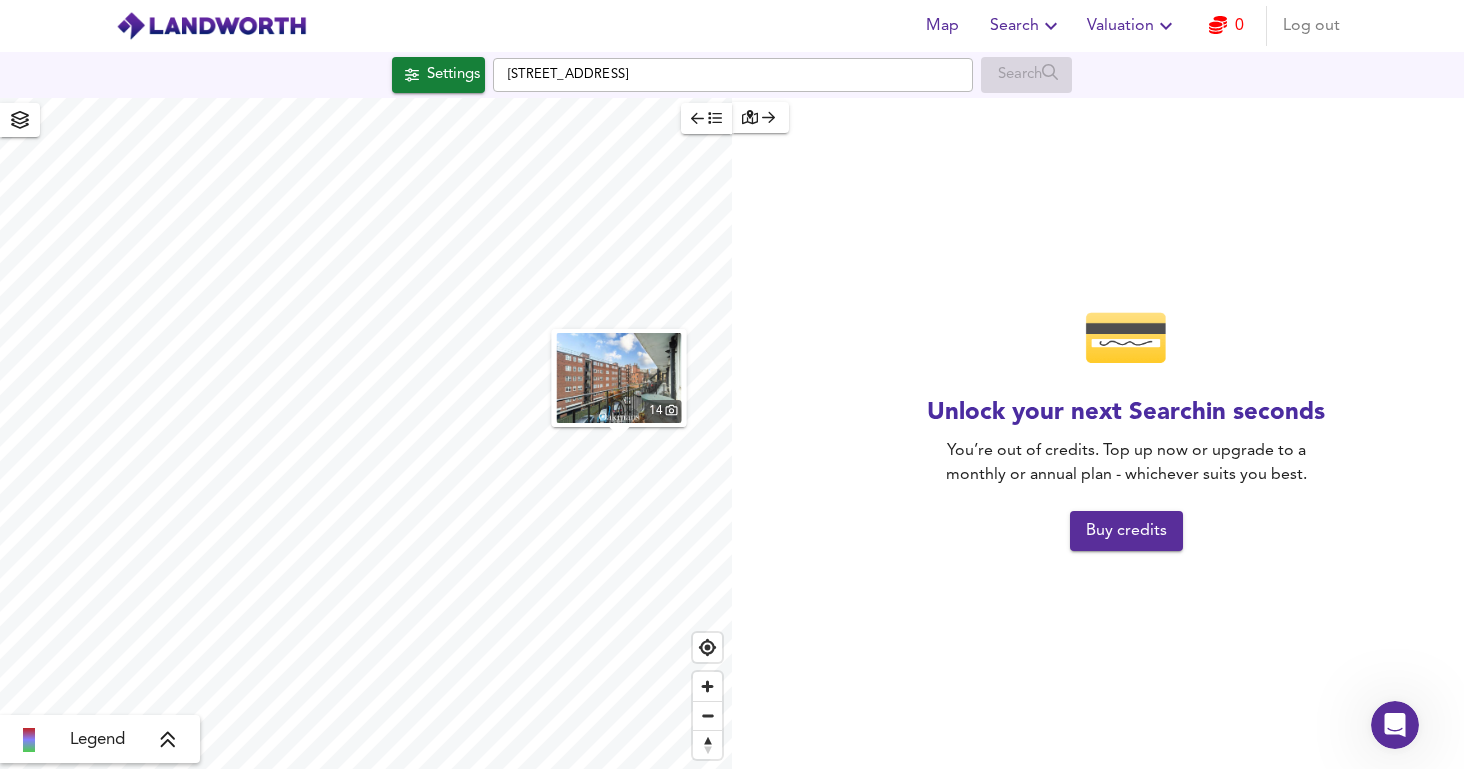 click 